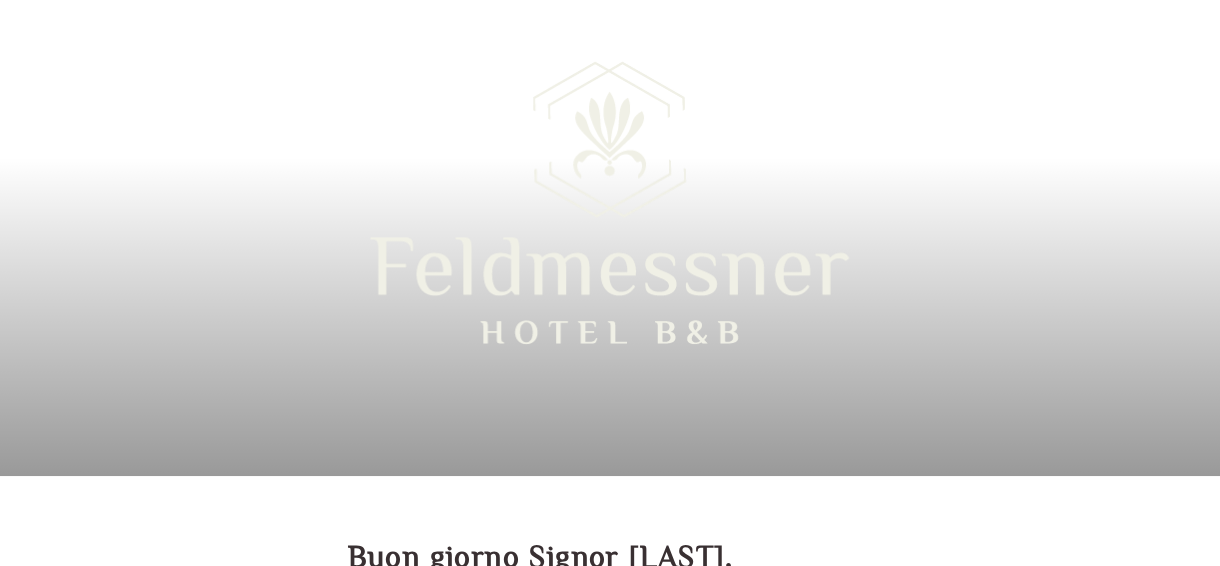 scroll, scrollTop: 0, scrollLeft: 0, axis: both 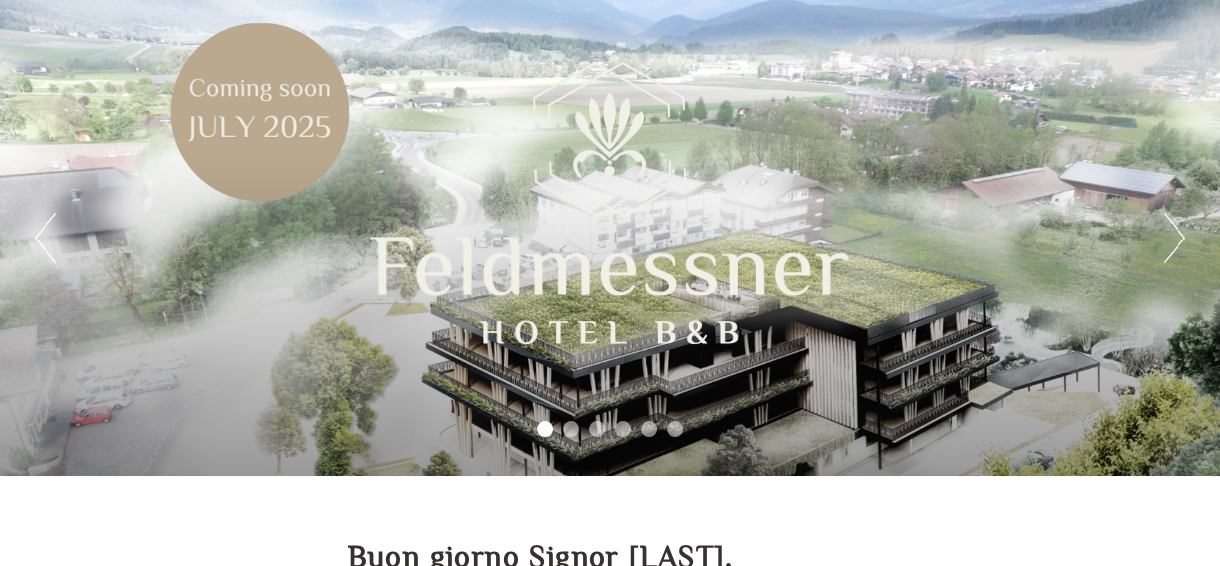 drag, startPoint x: 1224, startPoint y: 19, endPoint x: 1228, endPoint y: 84, distance: 65.12296 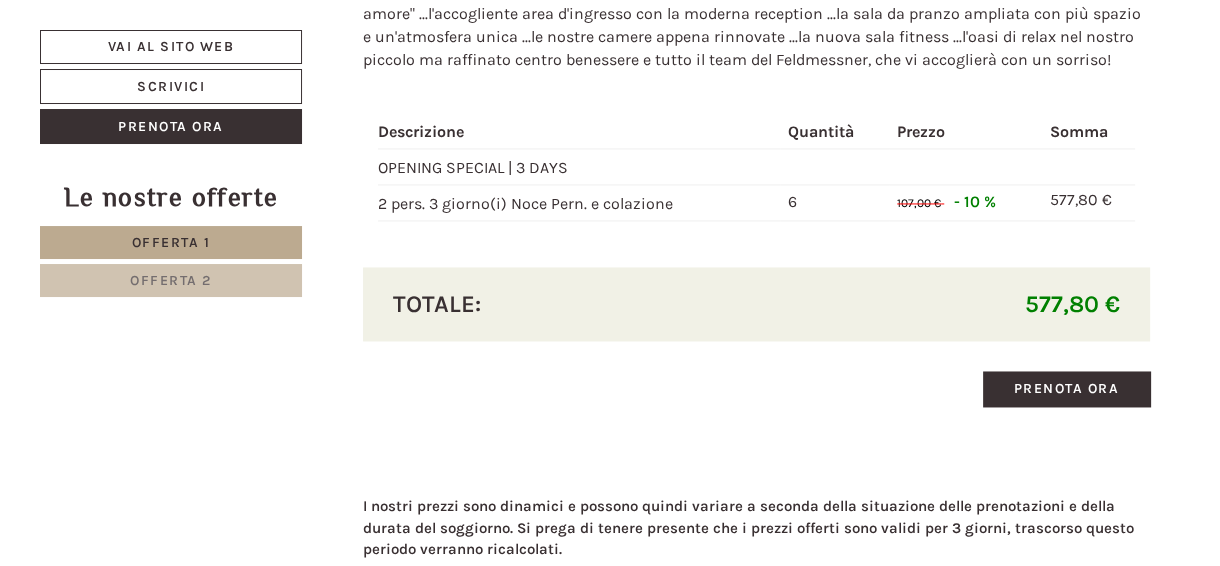 scroll, scrollTop: 3201, scrollLeft: 0, axis: vertical 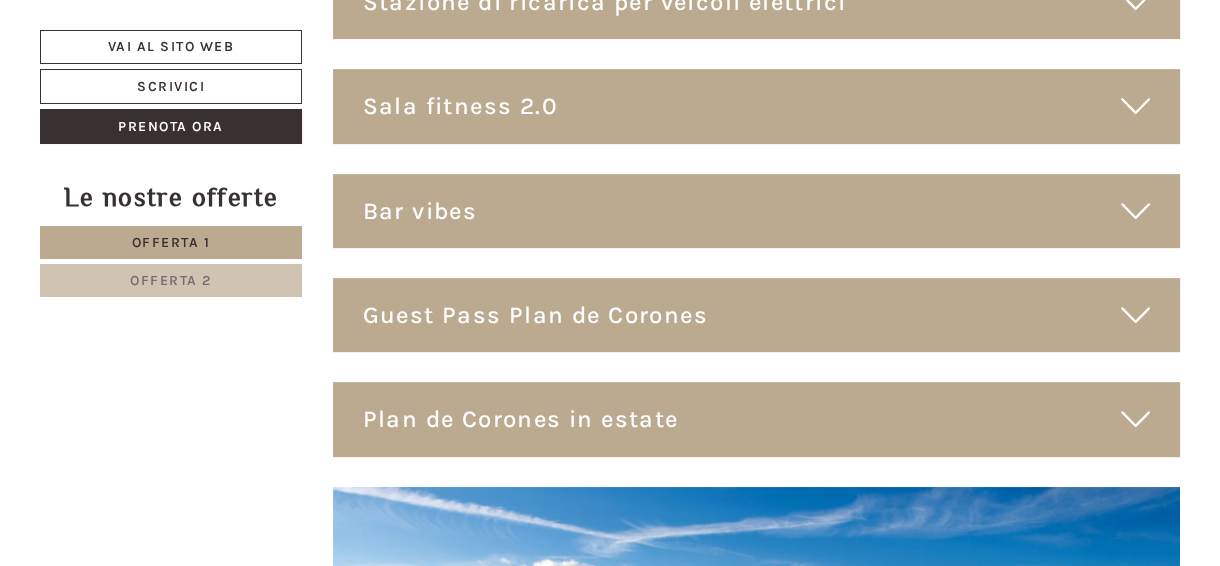 click on "Offerta 2" at bounding box center [171, 280] 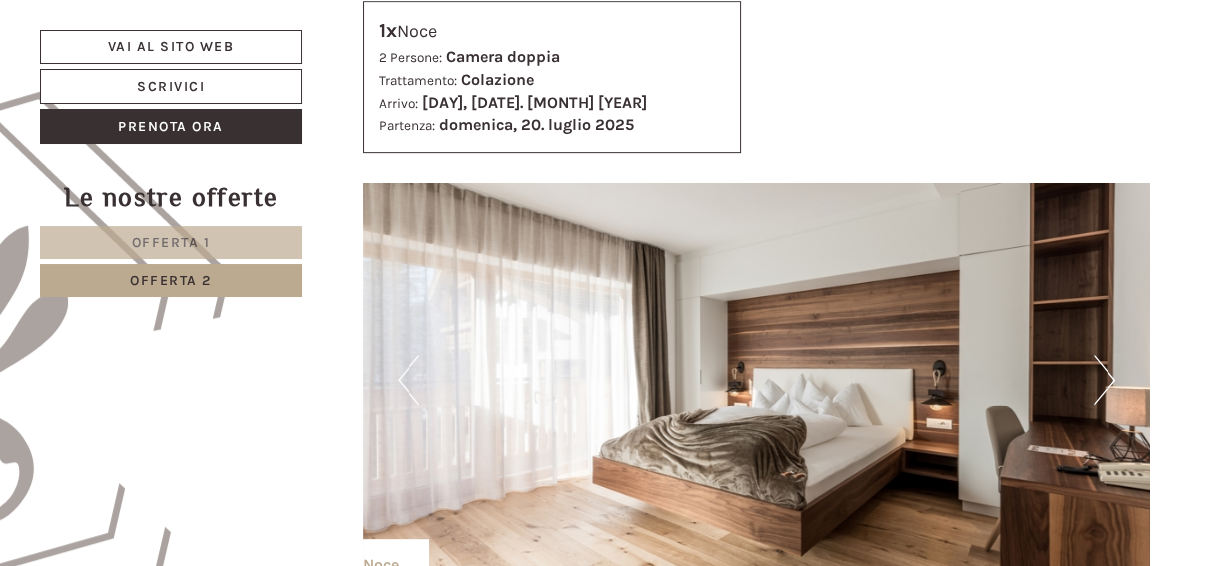 scroll, scrollTop: 897, scrollLeft: 0, axis: vertical 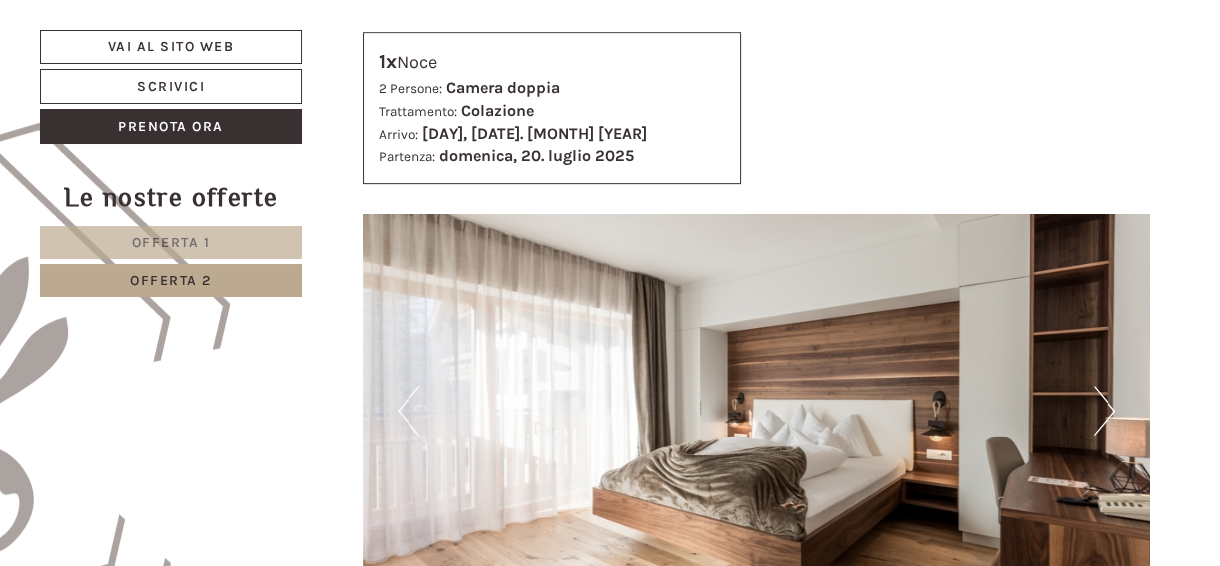 click on "Next" at bounding box center (1104, 411) 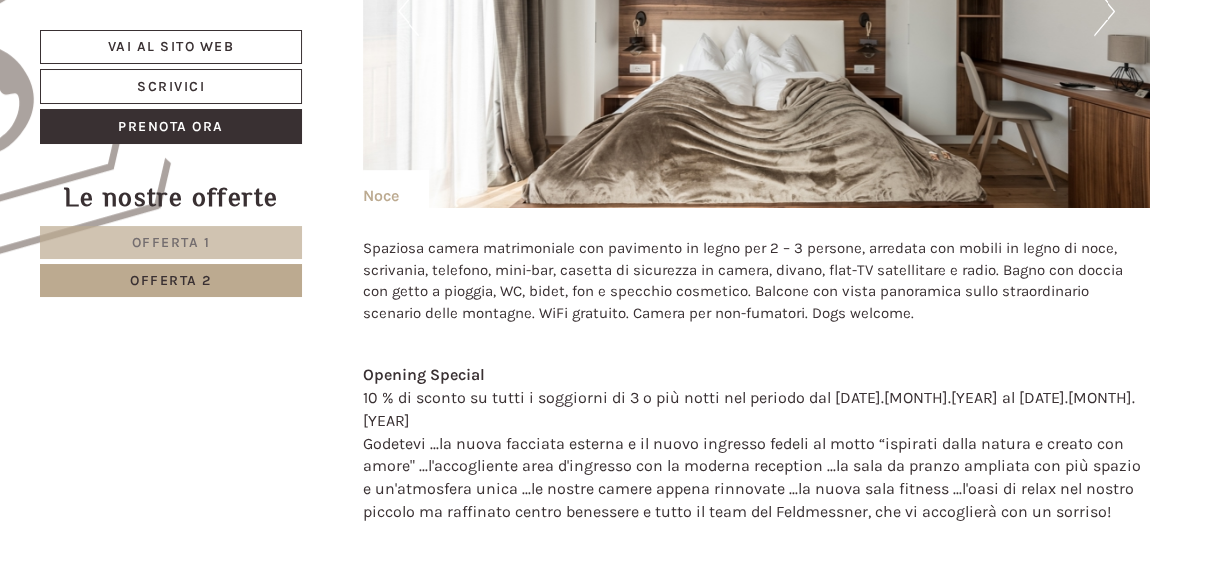 scroll, scrollTop: 1198, scrollLeft: 0, axis: vertical 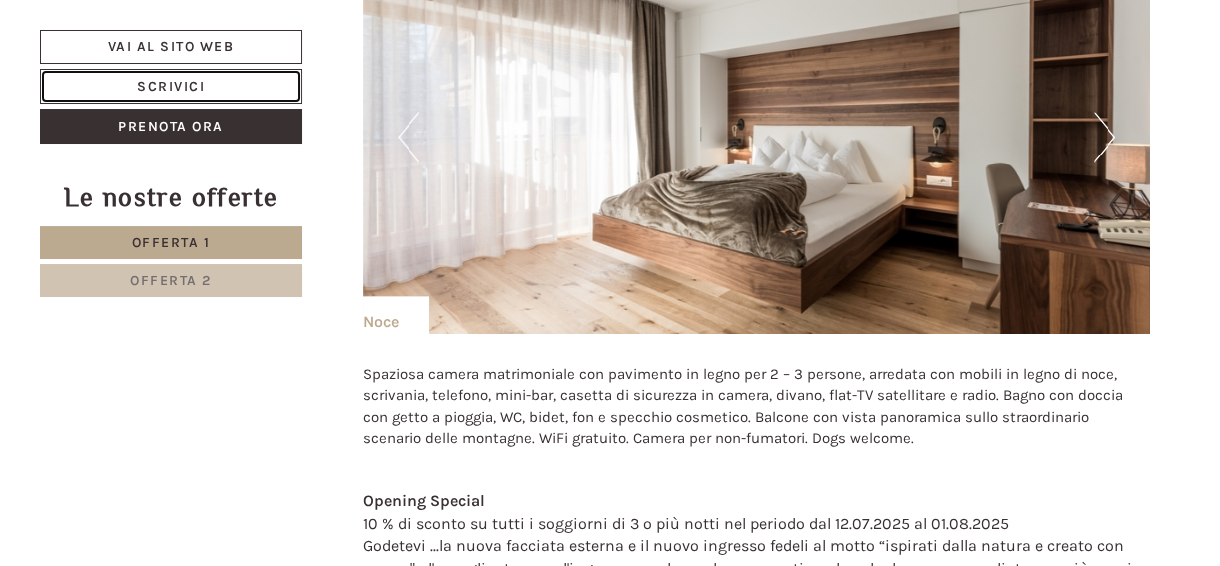 click on "Scrivici" at bounding box center (171, 86) 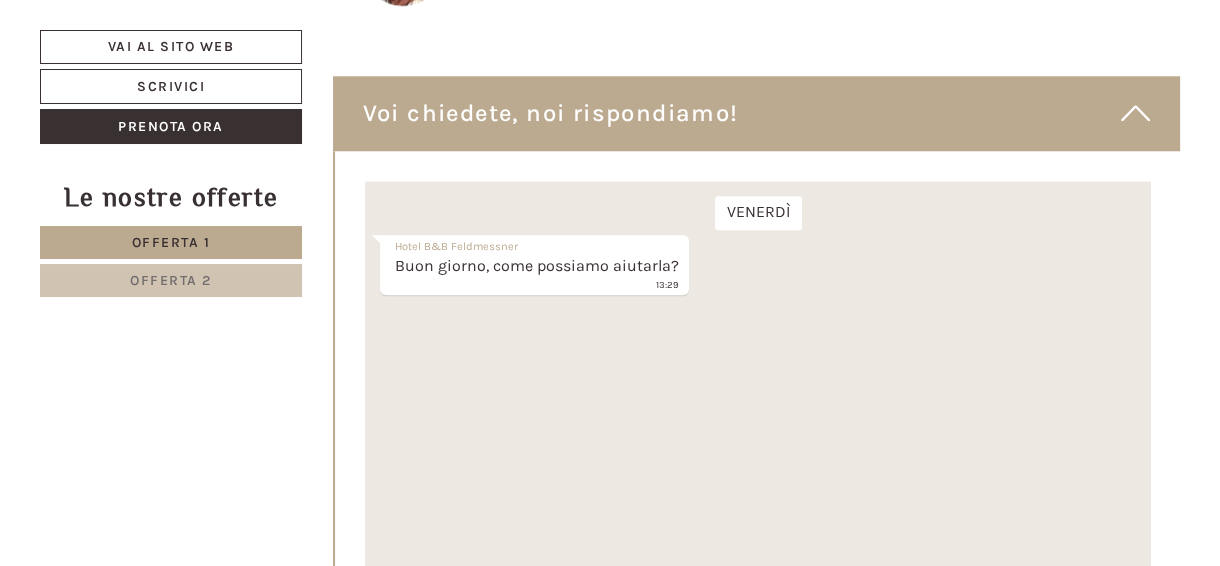 scroll, scrollTop: 9553, scrollLeft: 0, axis: vertical 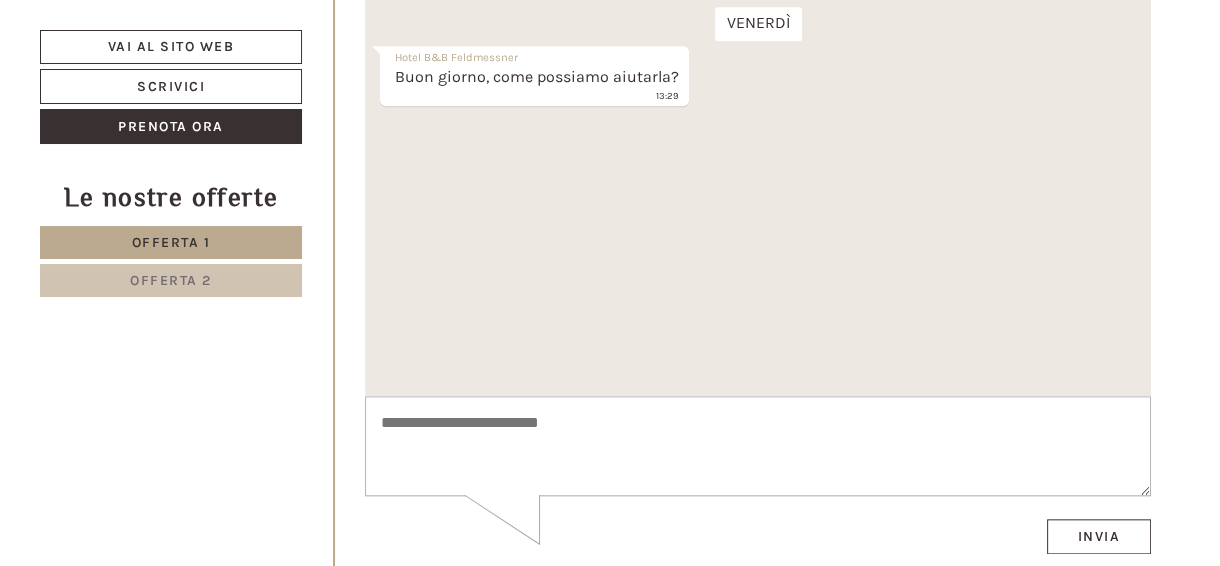 click at bounding box center (757, 446) 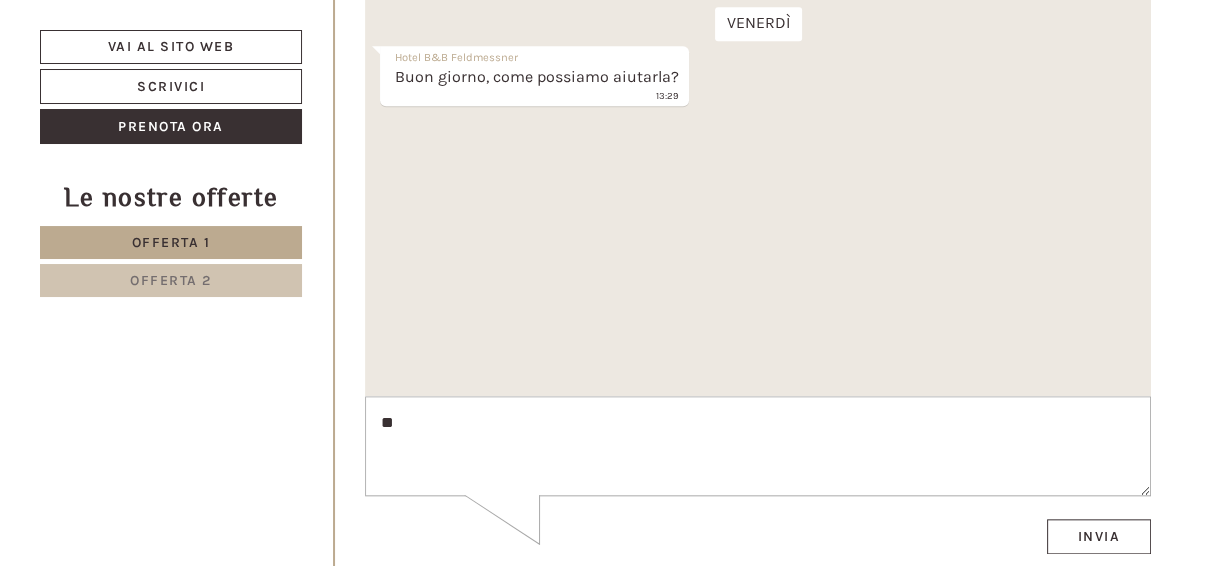 type on "*" 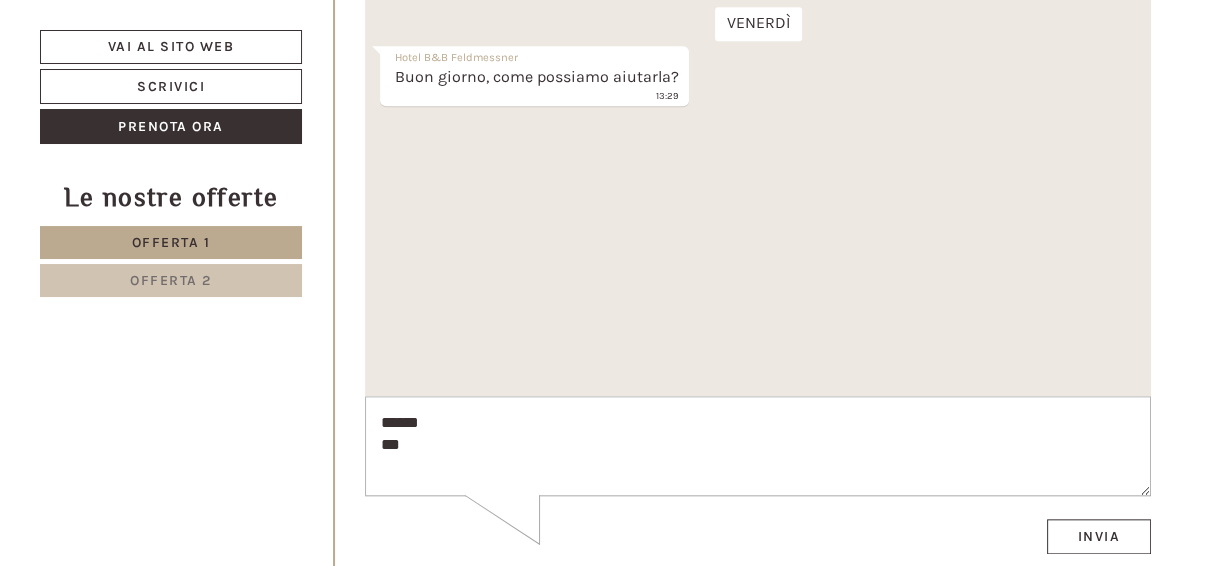 click on "Vai al sito web
Scrivici
Prenota ora
Le nostre offerte
Offerta 1
Offerta 2
Vacanze semplicemente belle.
Tutto a disposizione: montagne e vallate, relax e action, green lifestyle, cordiale accoglienza e ottima cucina.
Offerta 1 di 2
1x" at bounding box center (610, -3974) 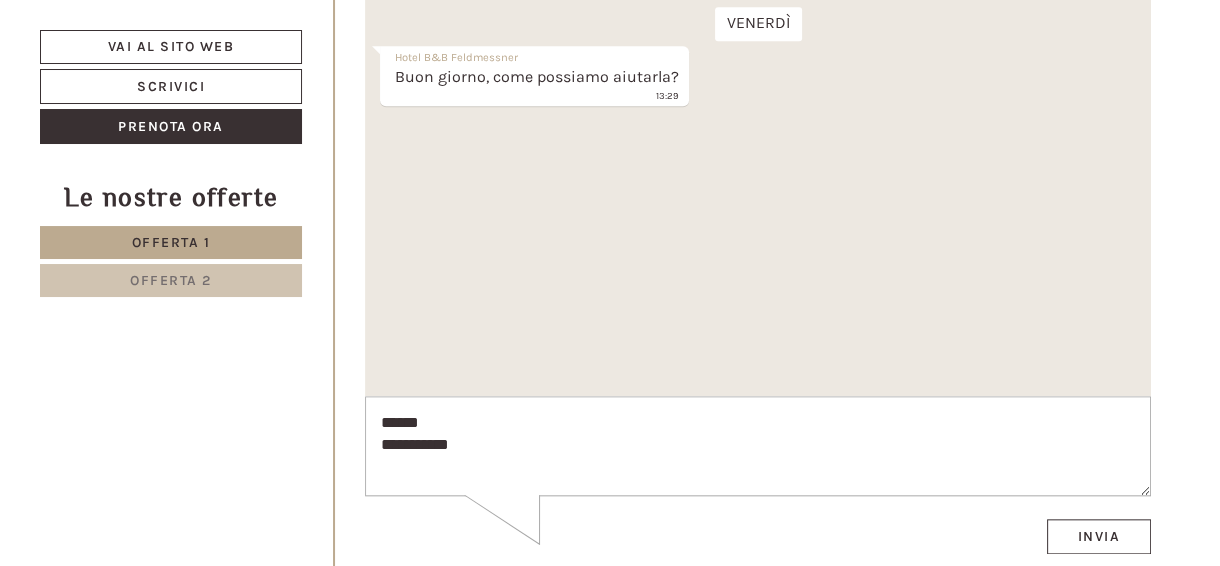 click on "venerdì Hotel B&B Feldmessner Buon giorno, come possiamo aiutarla? 13:29" at bounding box center [757, 194] 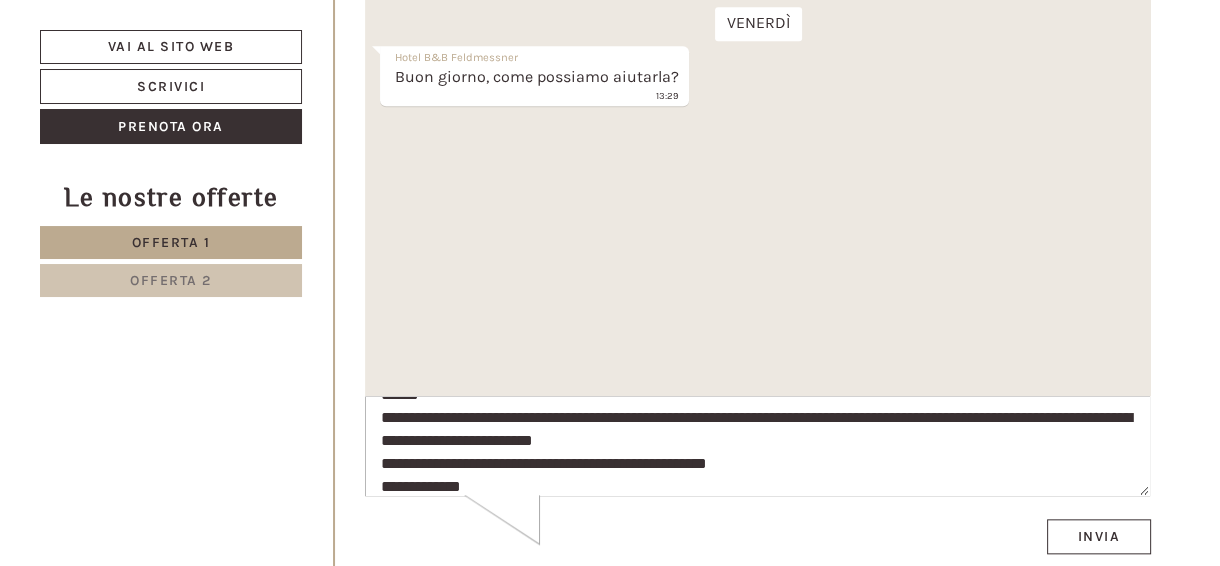 scroll, scrollTop: 51, scrollLeft: 0, axis: vertical 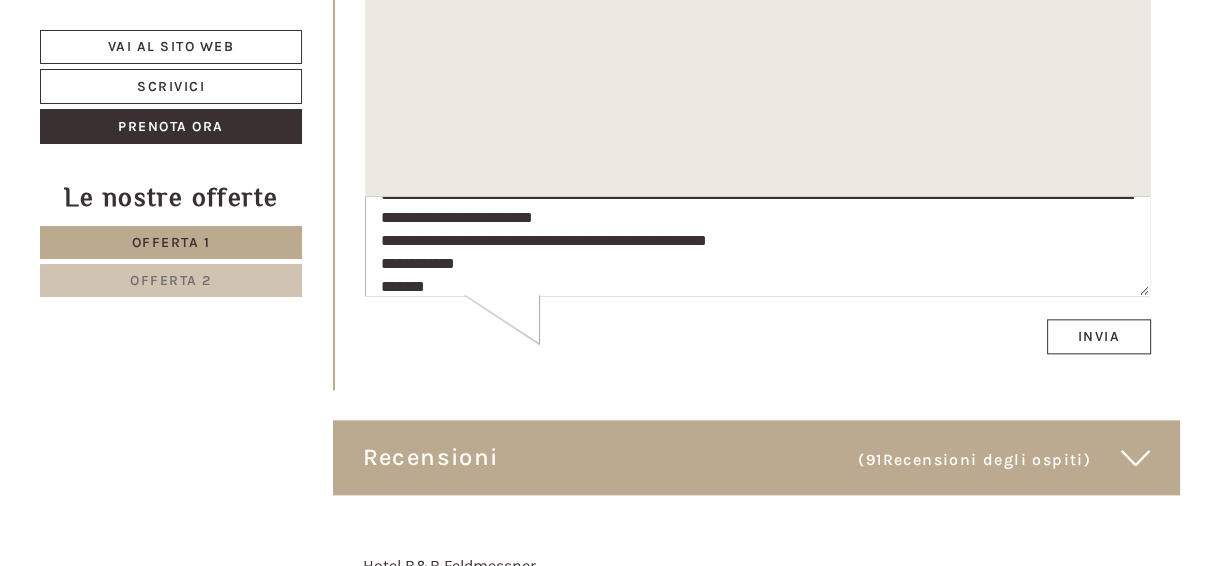 type on "**********" 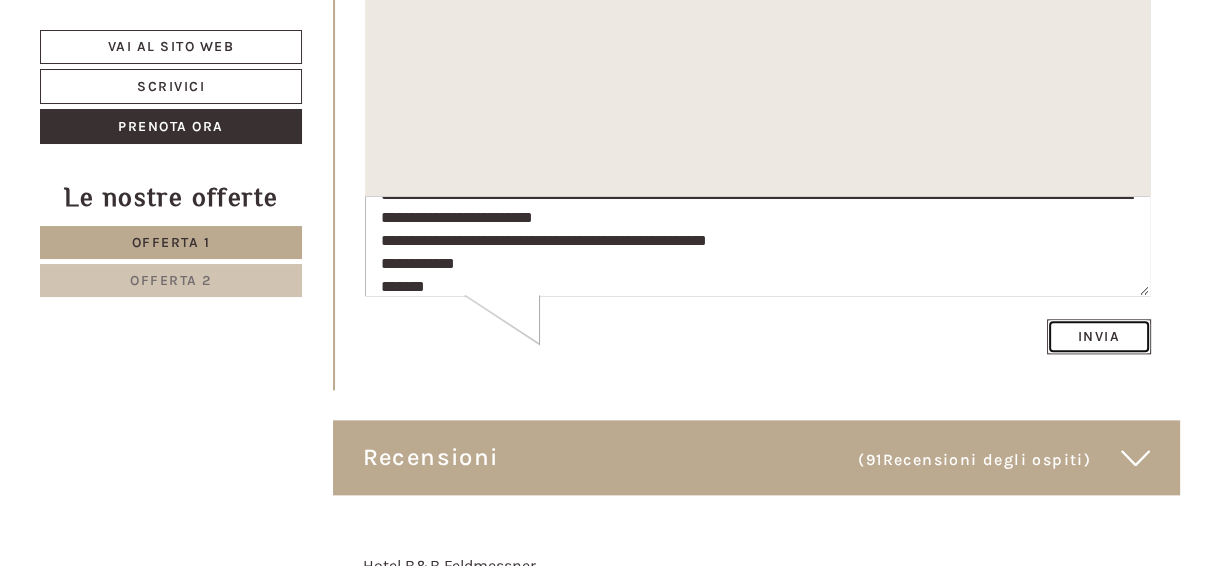 click on "Invia" at bounding box center (1098, 336) 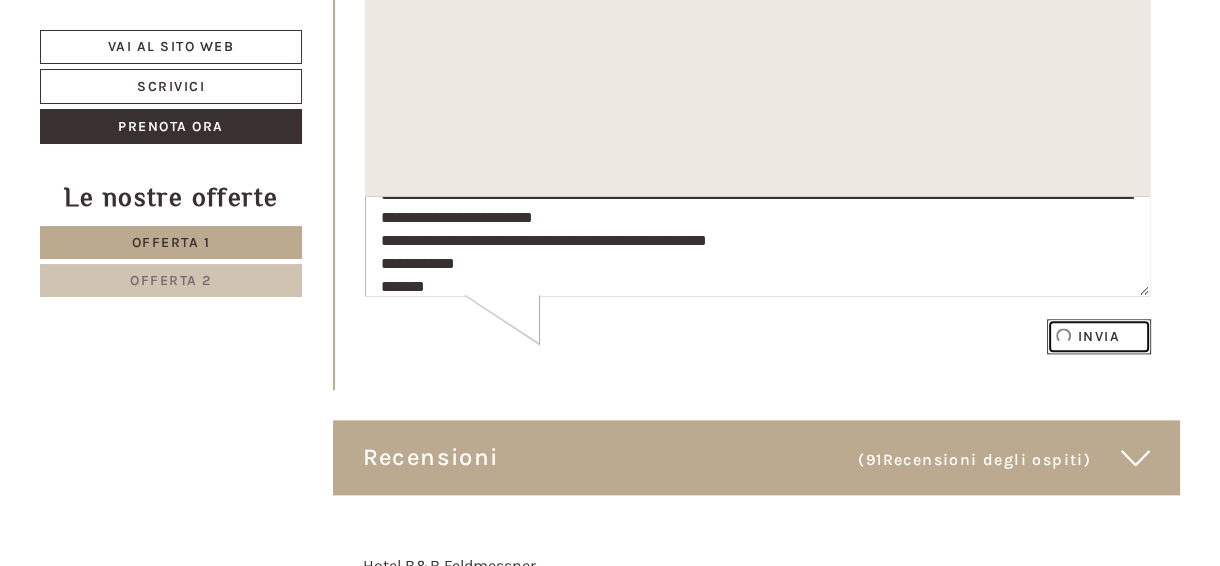 type 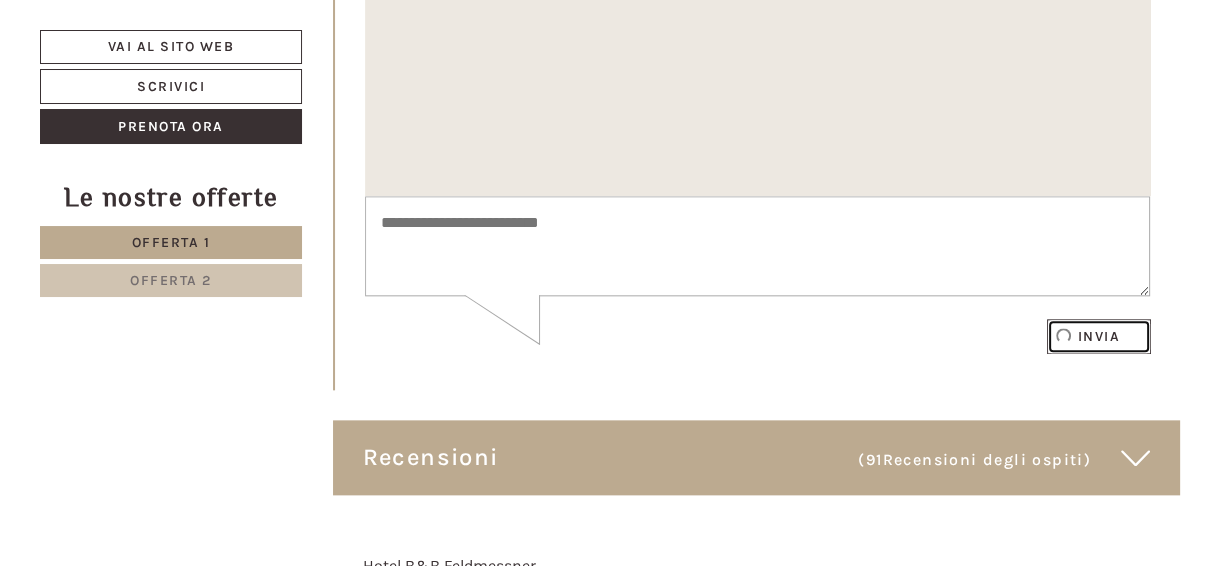 scroll, scrollTop: 0, scrollLeft: 0, axis: both 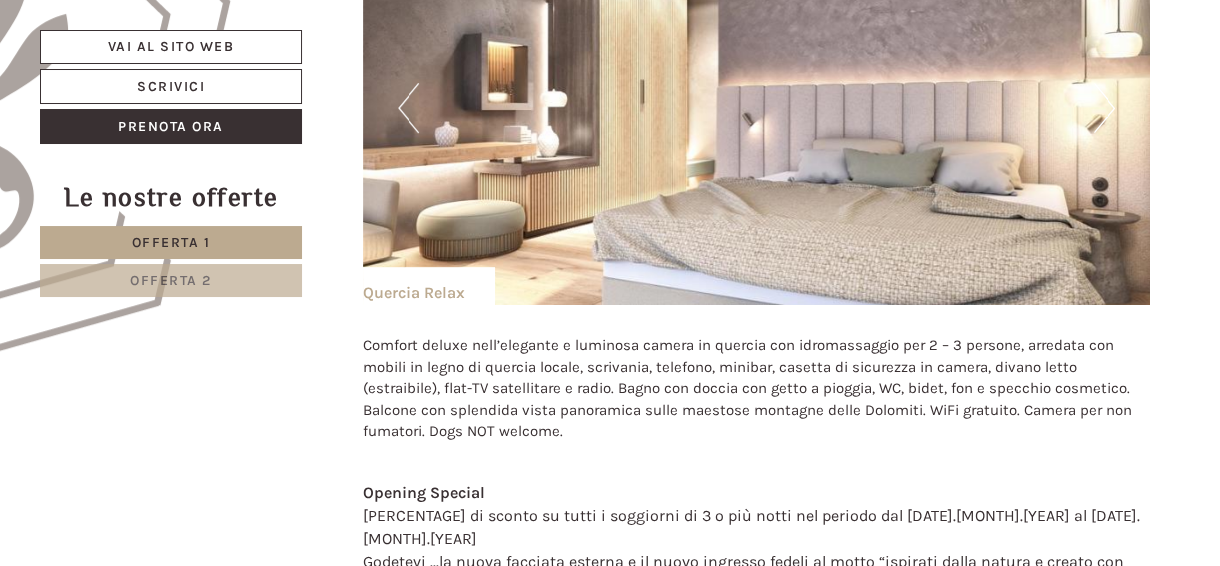 click on "Next" at bounding box center (1104, 108) 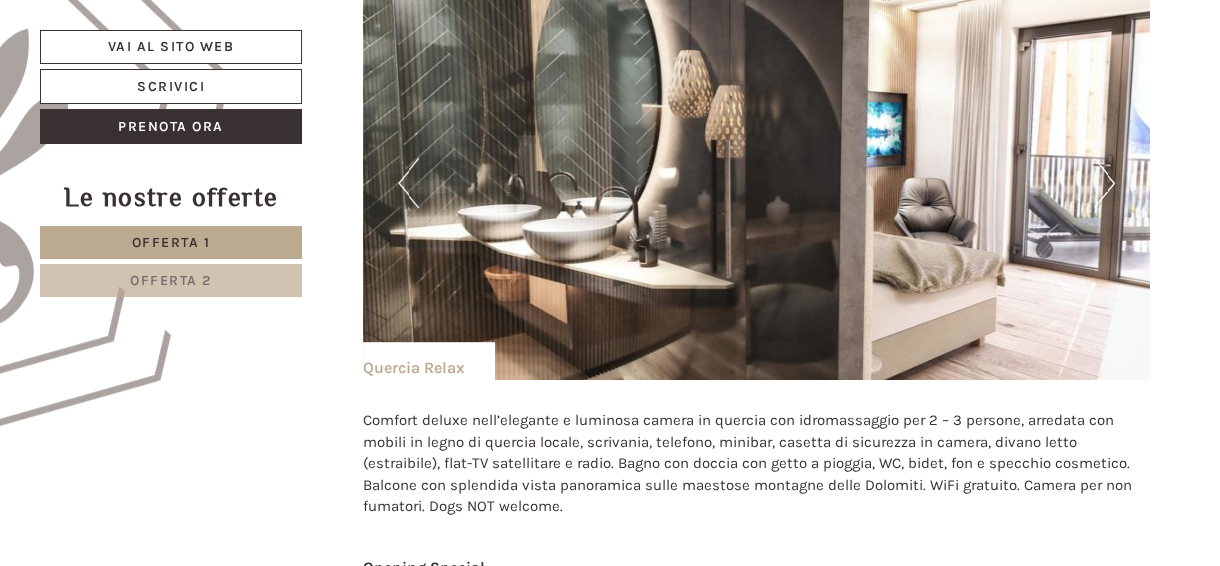 scroll, scrollTop: 1100, scrollLeft: 0, axis: vertical 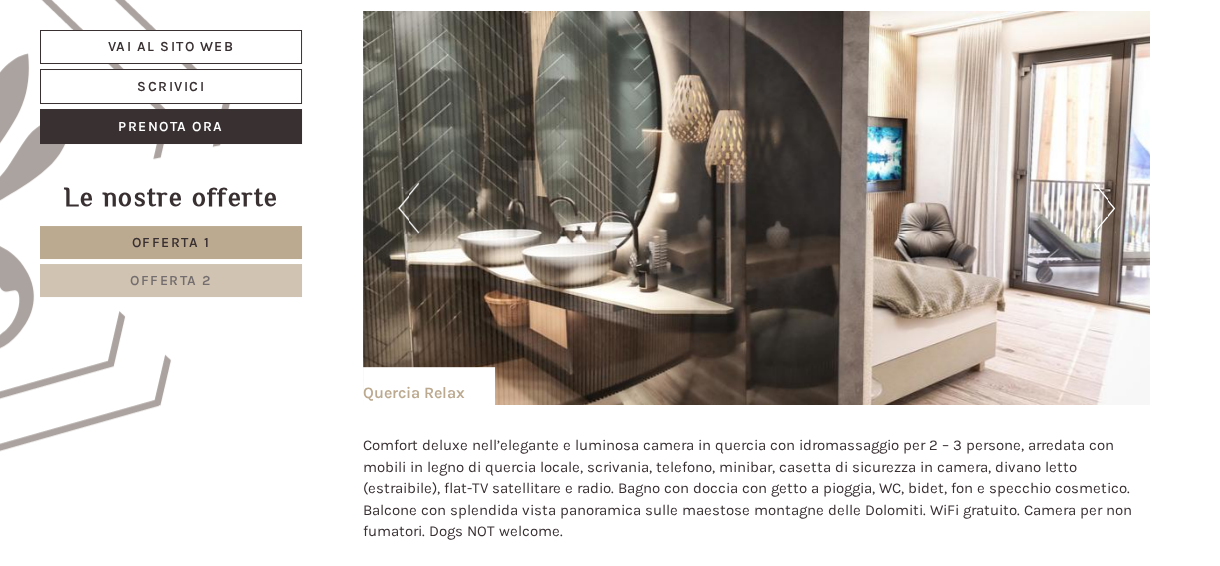 click on "Next" at bounding box center [1104, 208] 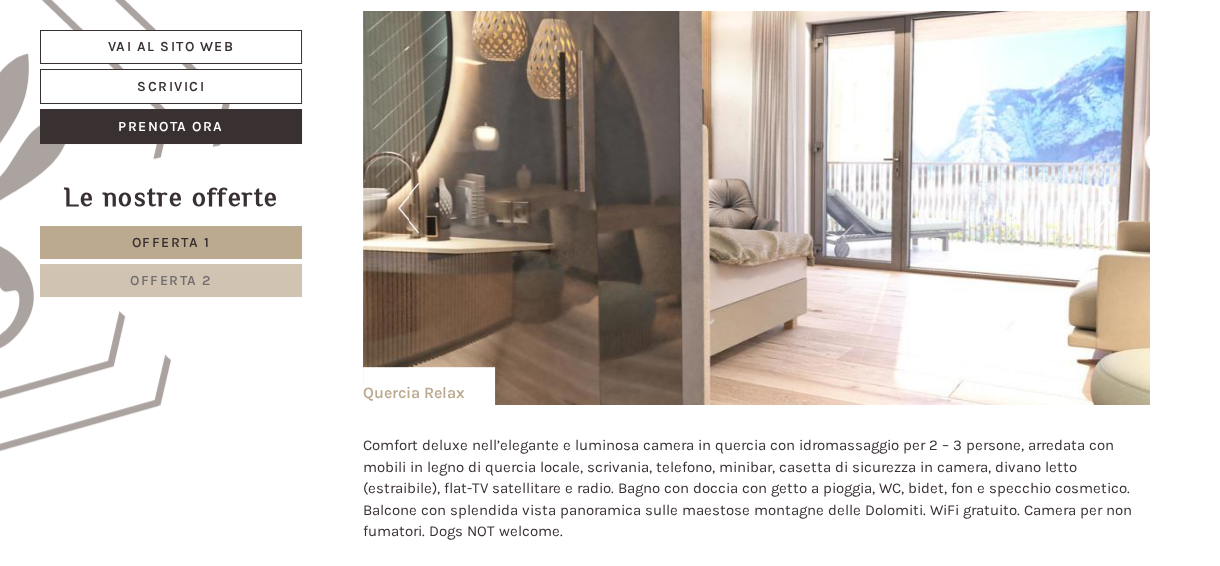 click at bounding box center [757, 208] 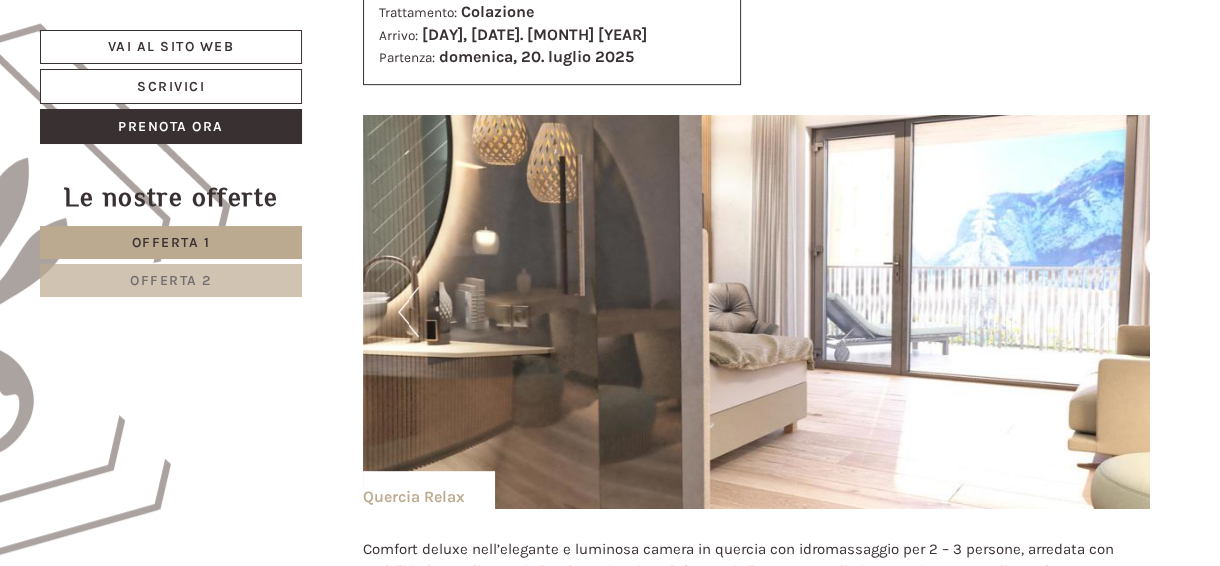 scroll, scrollTop: 1000, scrollLeft: 0, axis: vertical 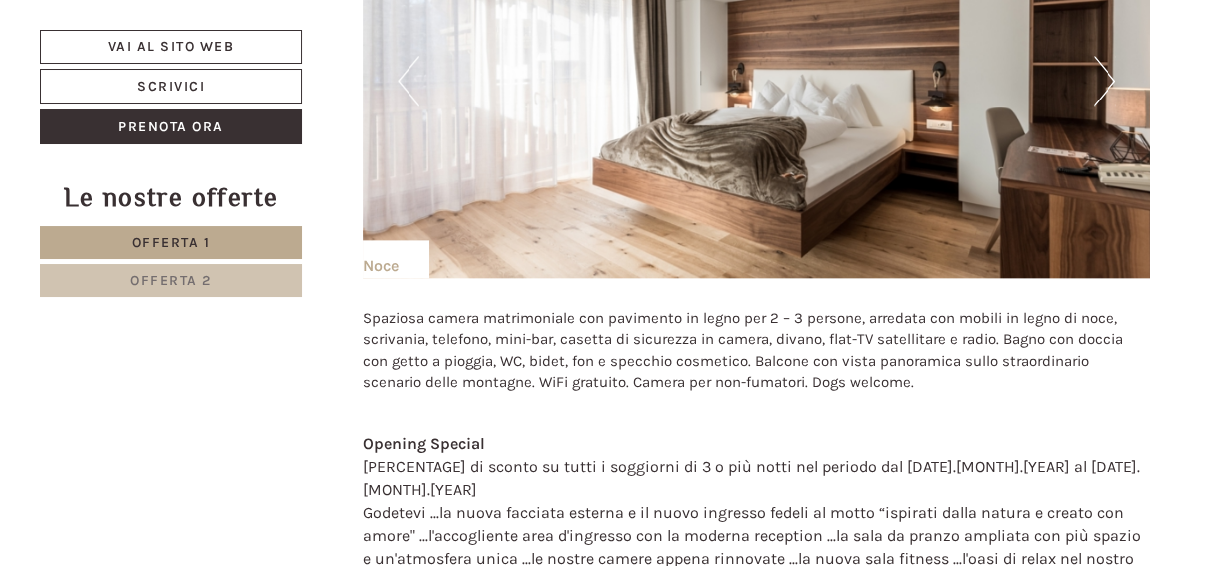 click on "Next" at bounding box center [1104, 81] 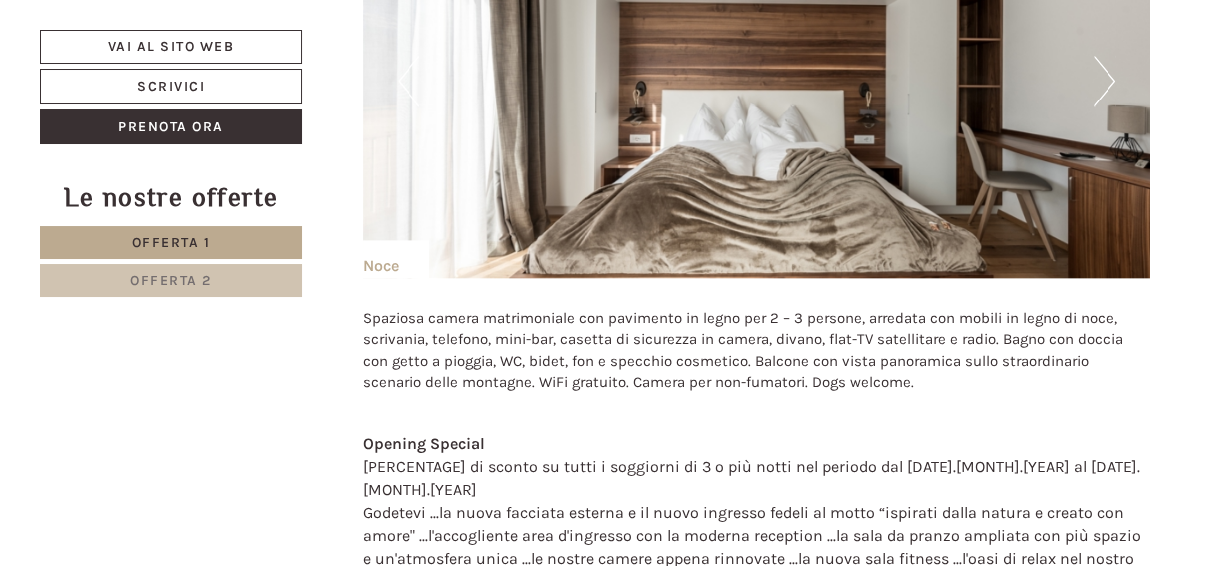 click on "Next" at bounding box center (1104, 81) 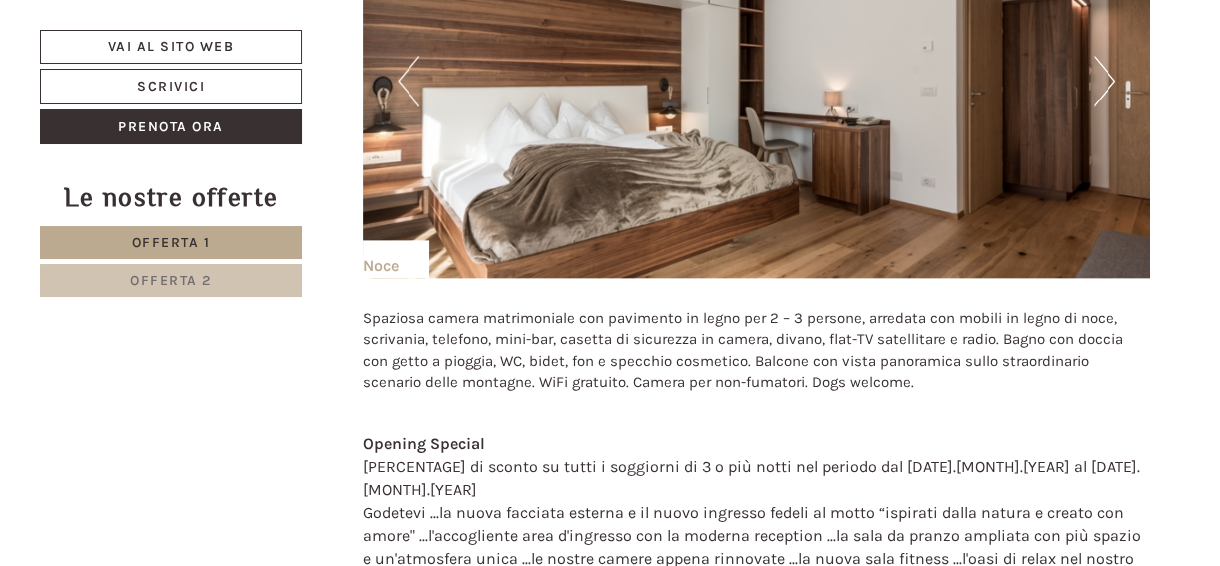 scroll, scrollTop: 2206, scrollLeft: 0, axis: vertical 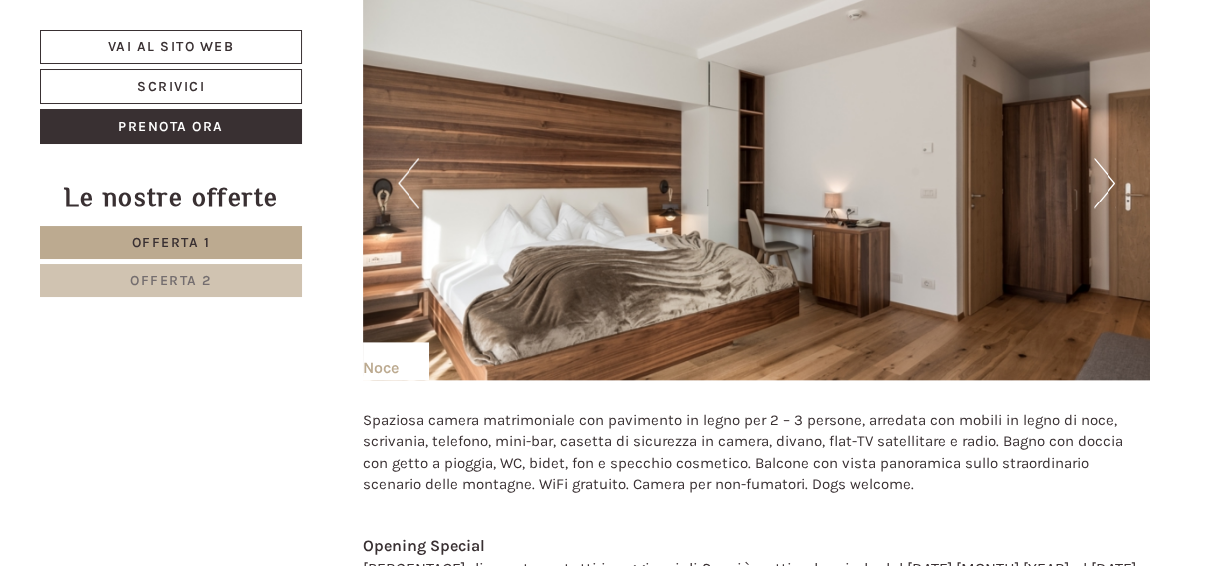 click on "Next" at bounding box center [1104, 183] 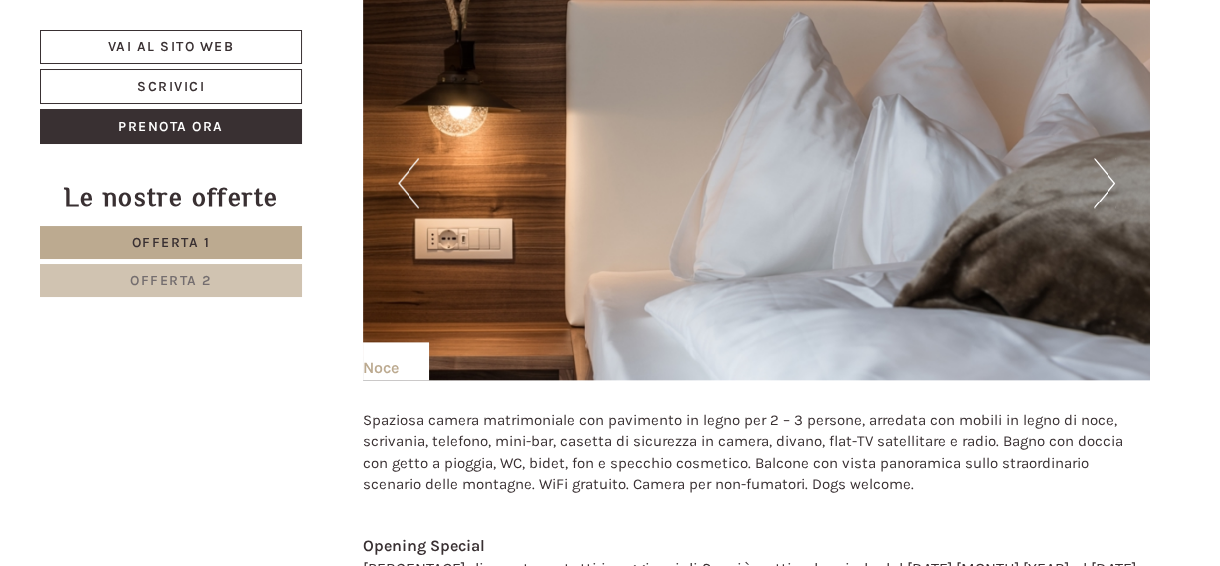 click on "Next" at bounding box center (1104, 183) 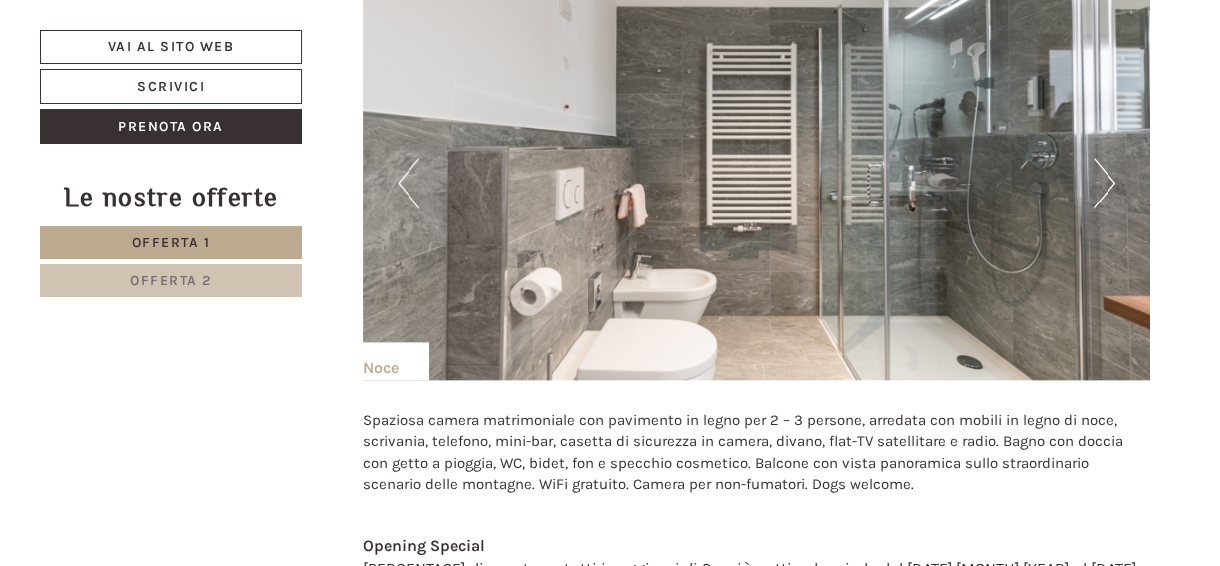 click on "Next" at bounding box center [1104, 183] 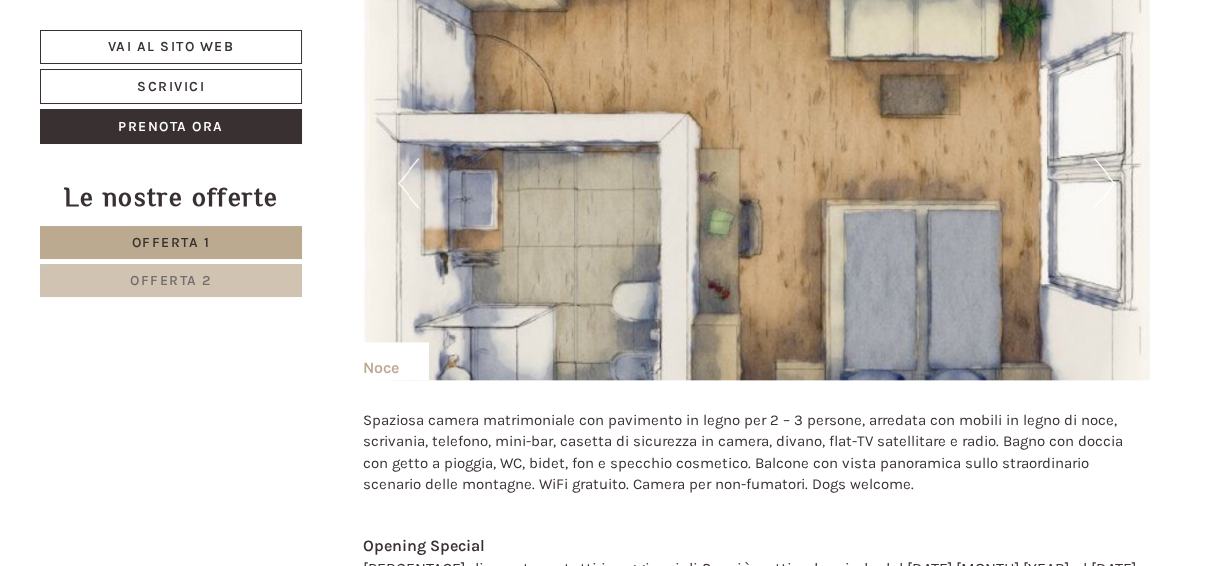 click on "Next" at bounding box center (1104, 183) 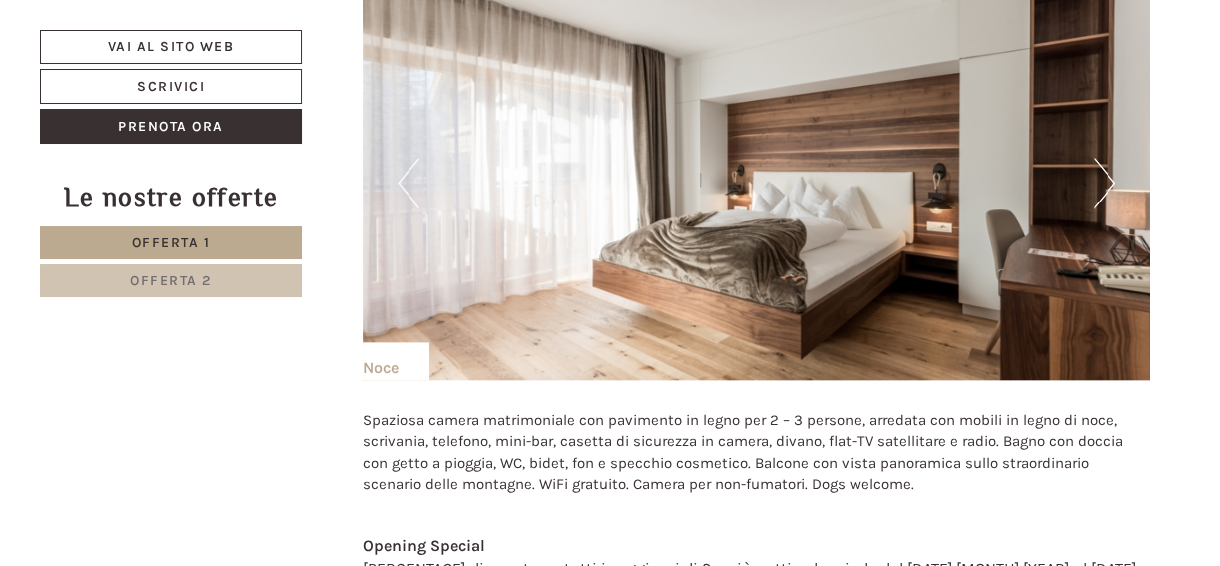 click on "Next" at bounding box center [1104, 183] 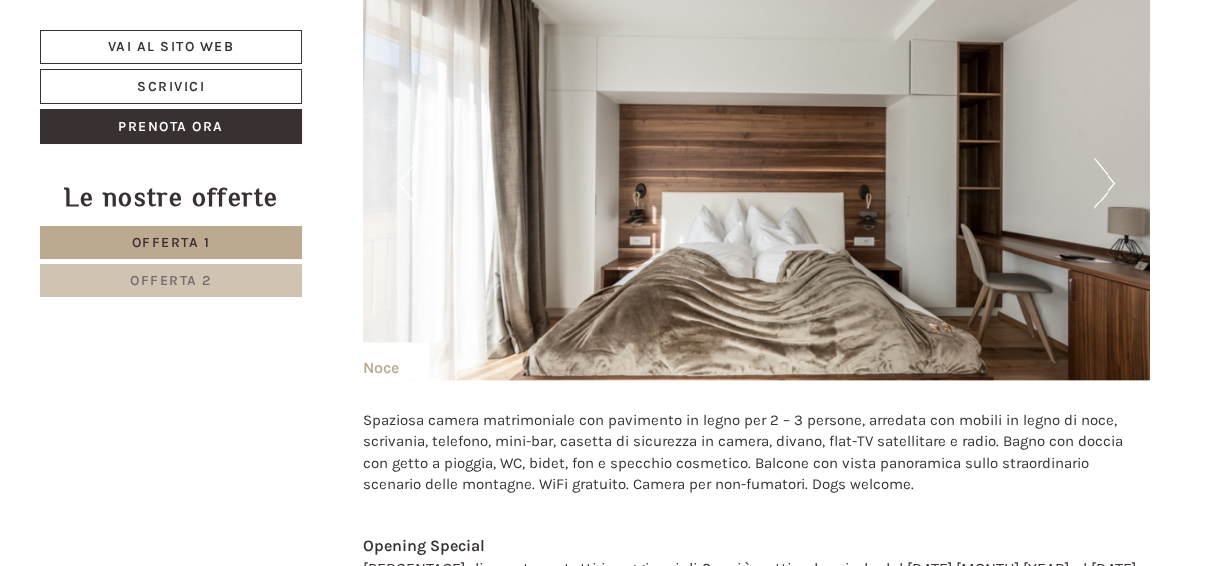 click on "Next" at bounding box center [1104, 183] 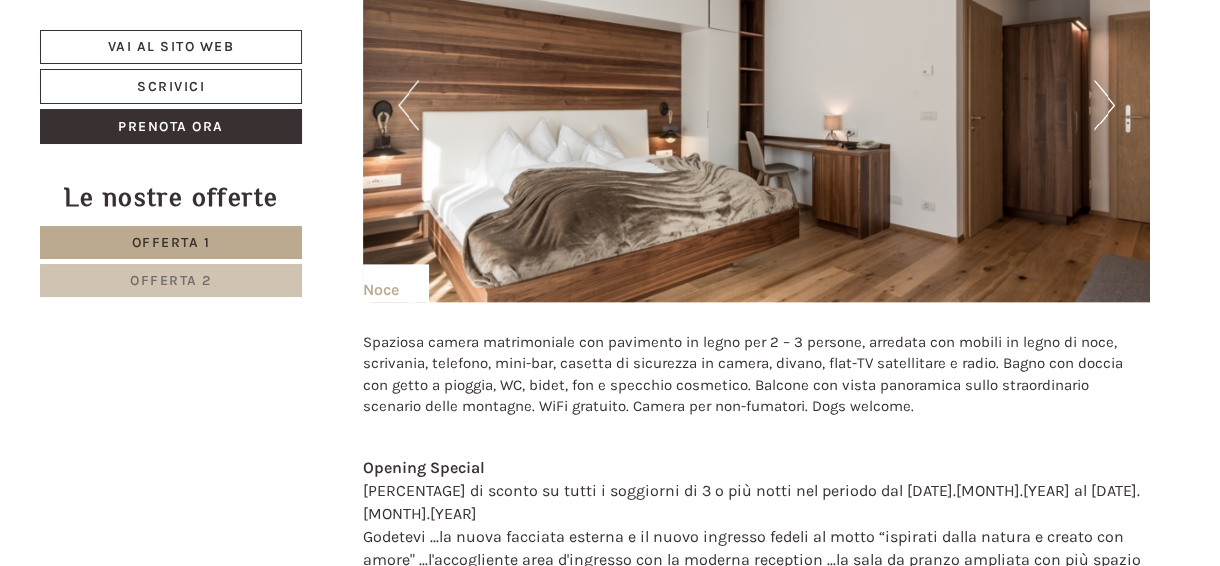 scroll, scrollTop: 2901, scrollLeft: 0, axis: vertical 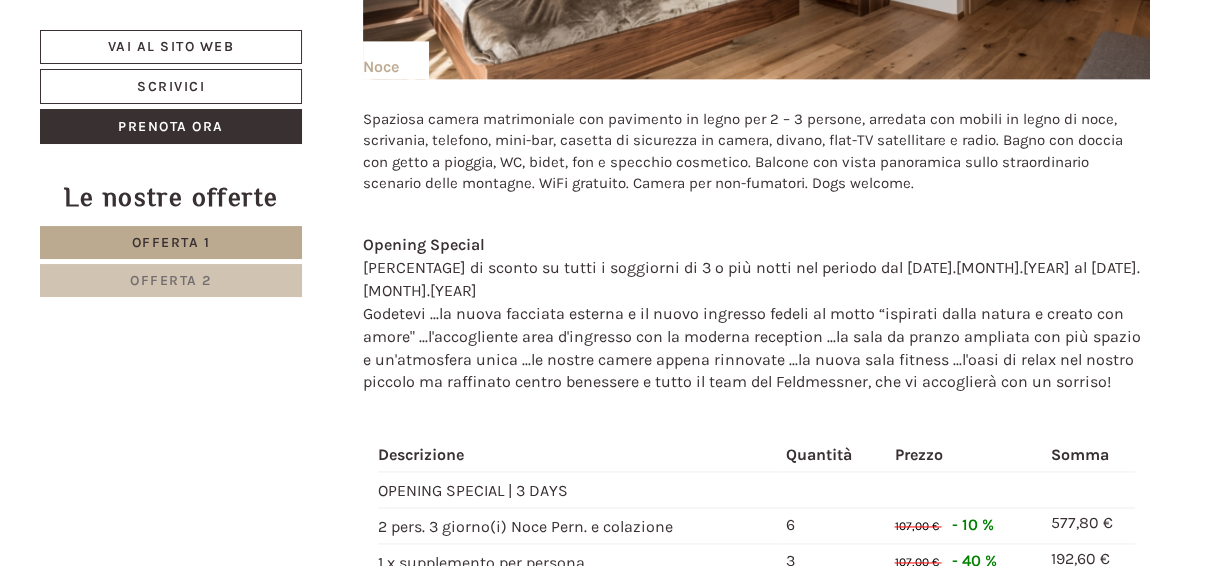 click on "Offerta 2" at bounding box center [171, 280] 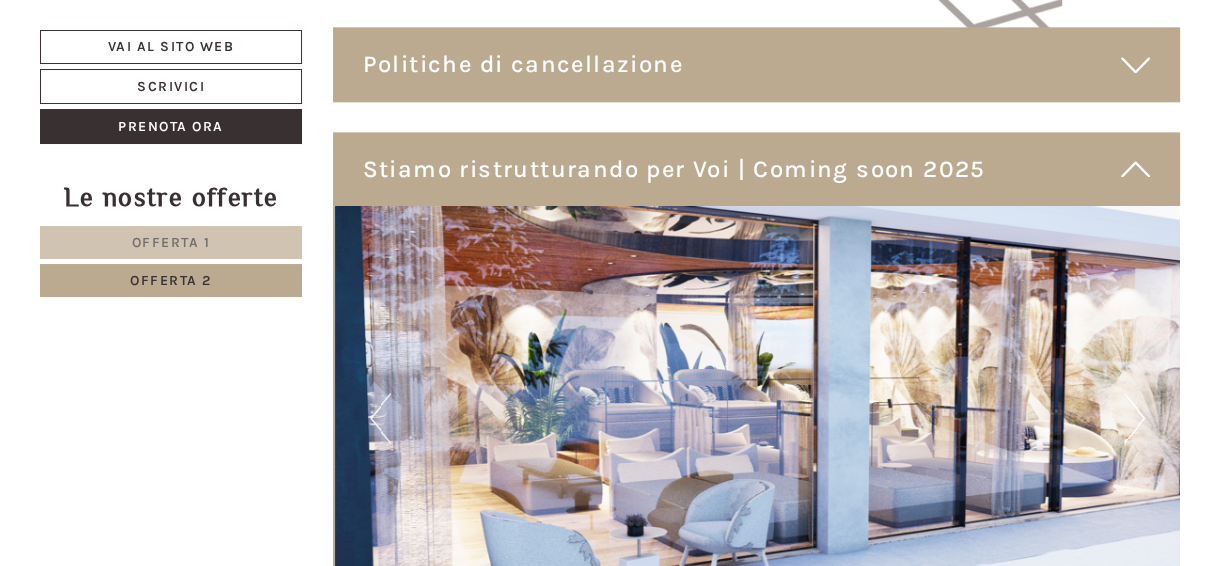 scroll, scrollTop: 2727, scrollLeft: 0, axis: vertical 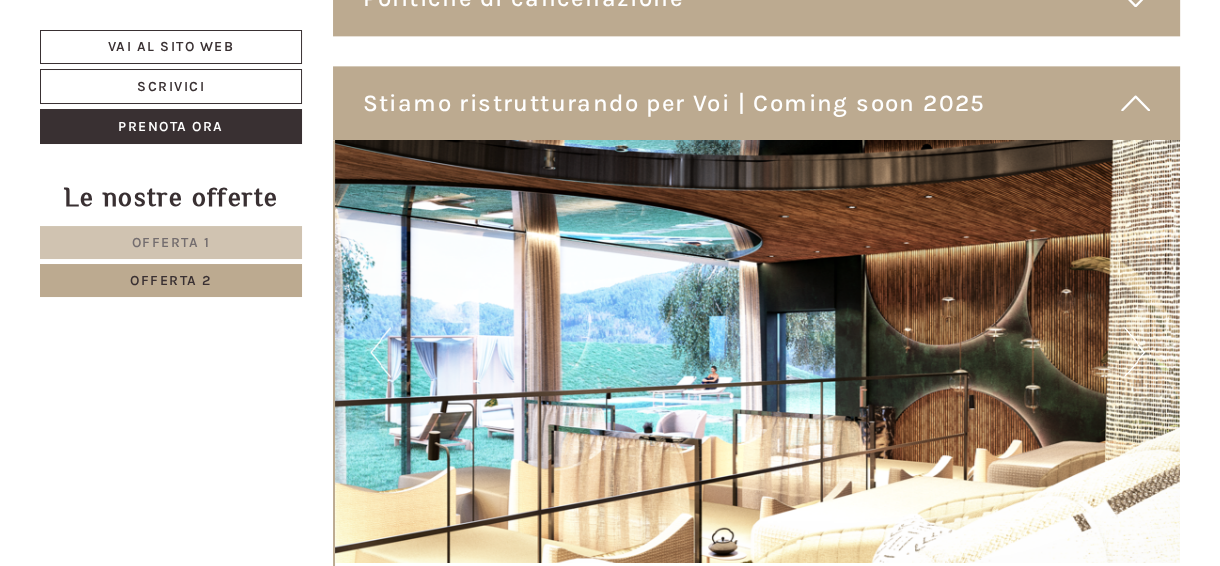 drag, startPoint x: 1205, startPoint y: 174, endPoint x: 1195, endPoint y: 246, distance: 72.691124 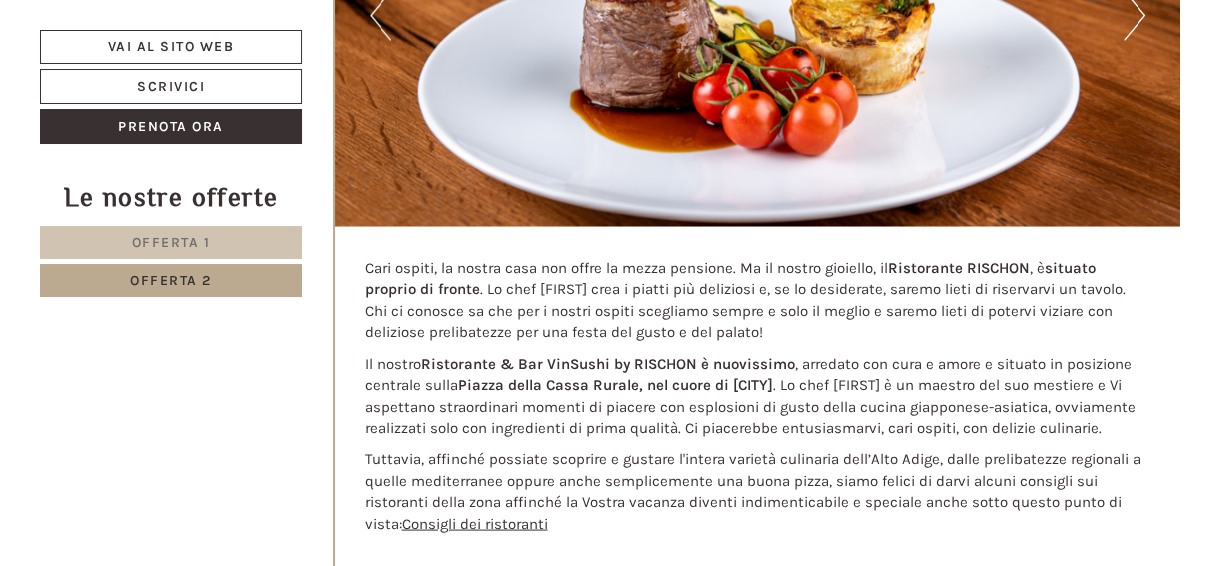 scroll, scrollTop: 3662, scrollLeft: 0, axis: vertical 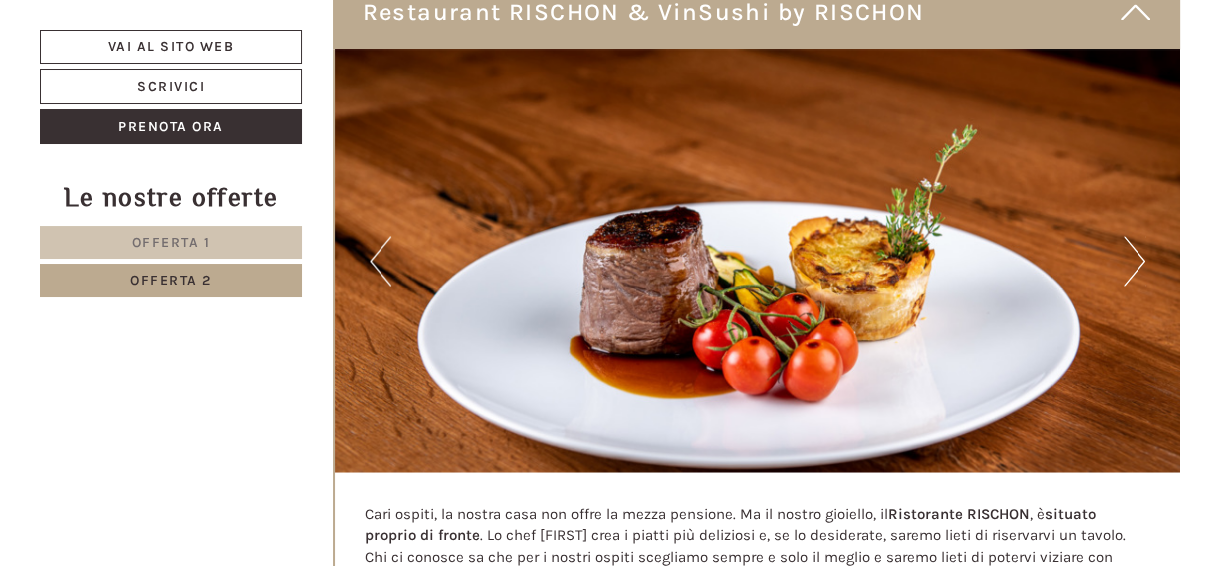 click on "Next" at bounding box center [1134, 261] 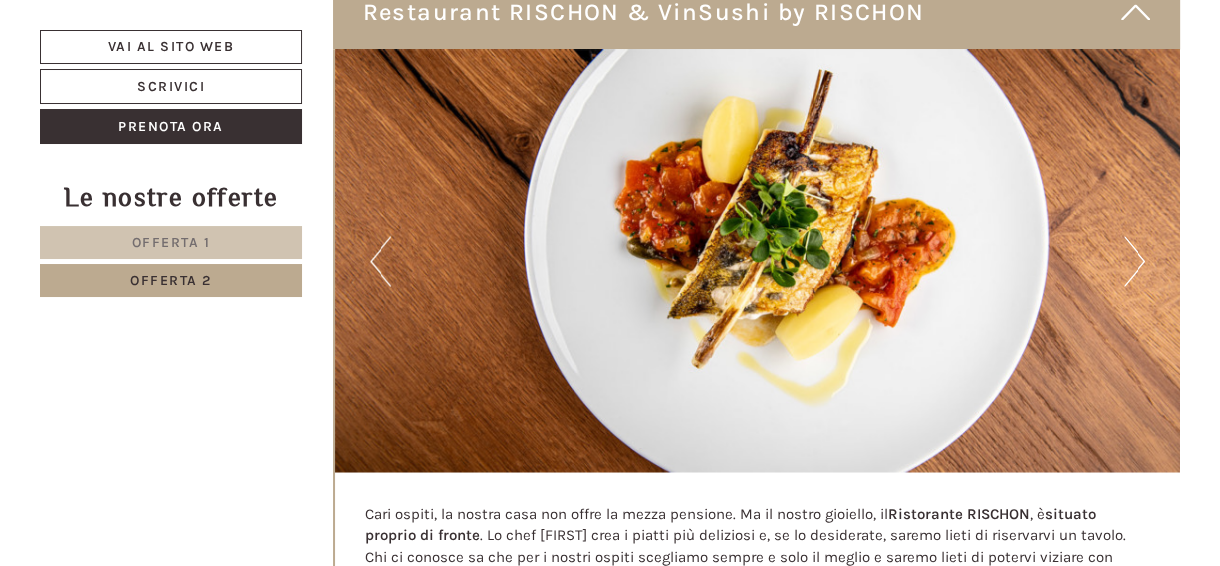 click on "Next" at bounding box center [1134, 261] 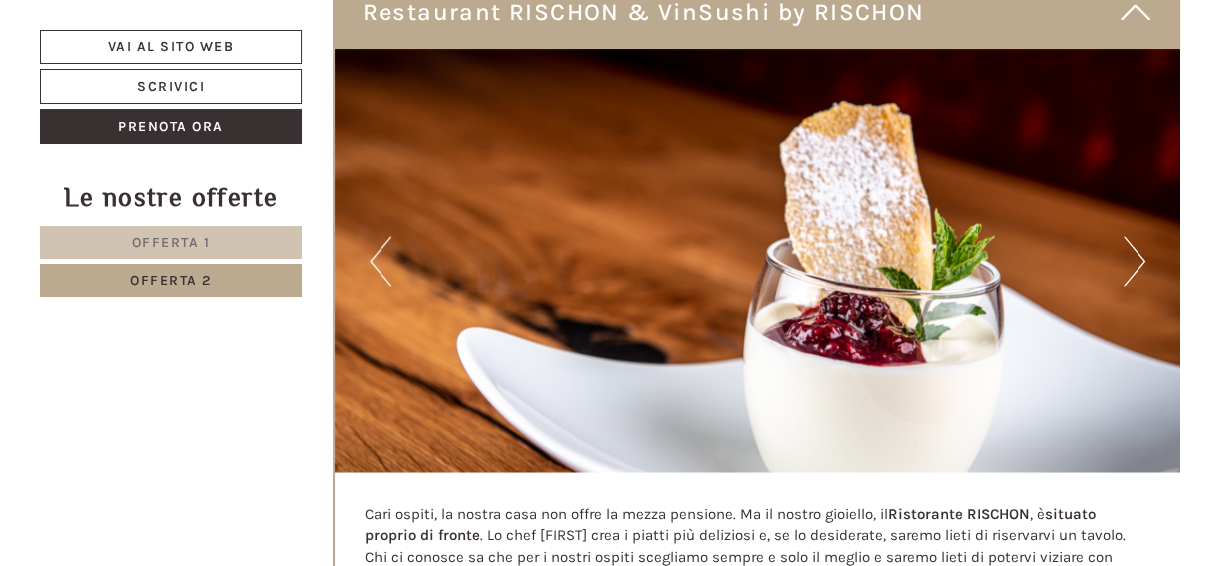 click on "Next" at bounding box center (1134, 261) 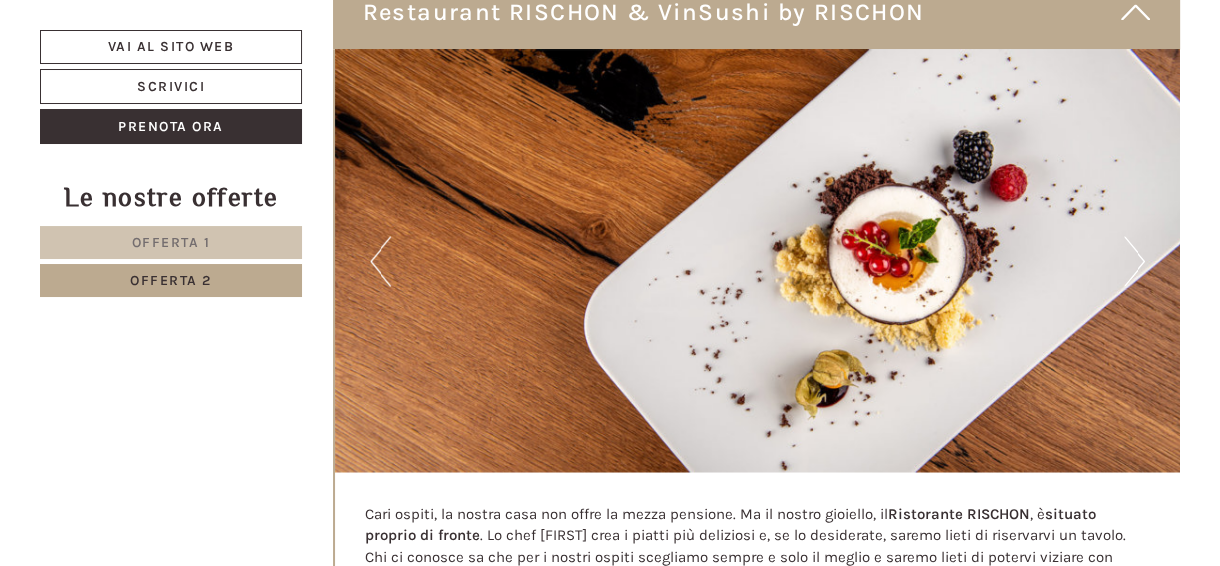click on "Next" at bounding box center (1134, 261) 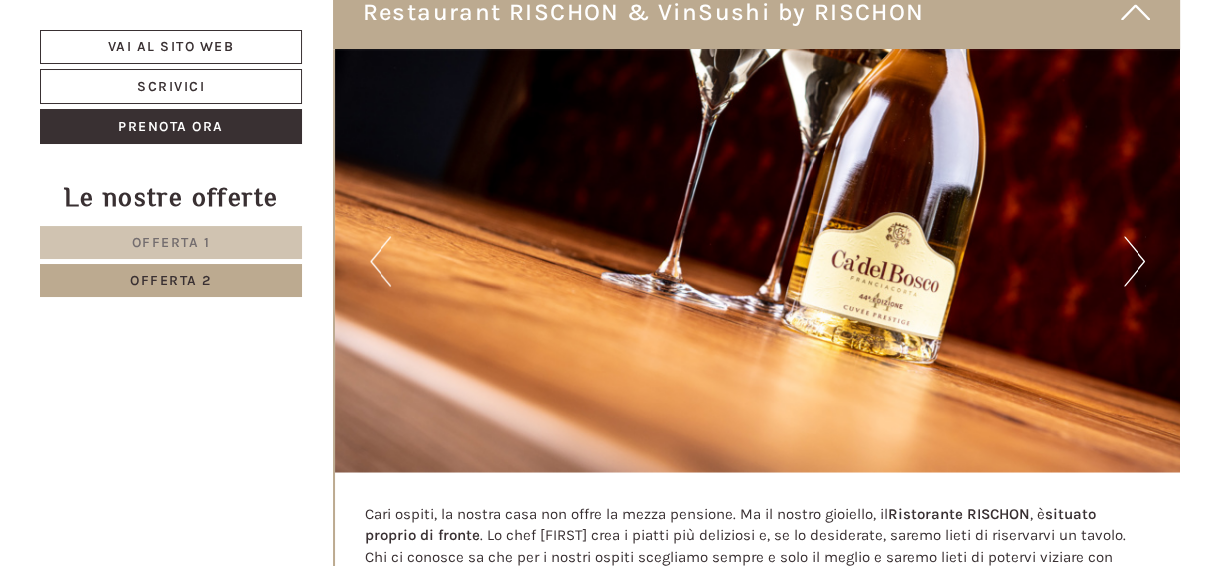 click on "Next" at bounding box center (1134, 261) 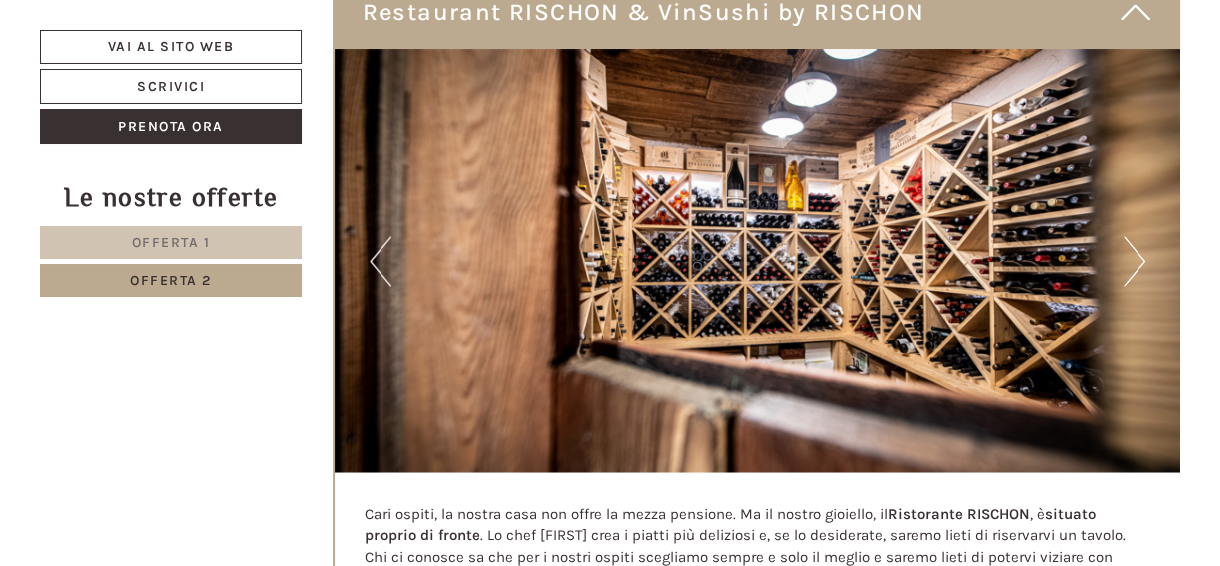 click on "Next" at bounding box center (1134, 261) 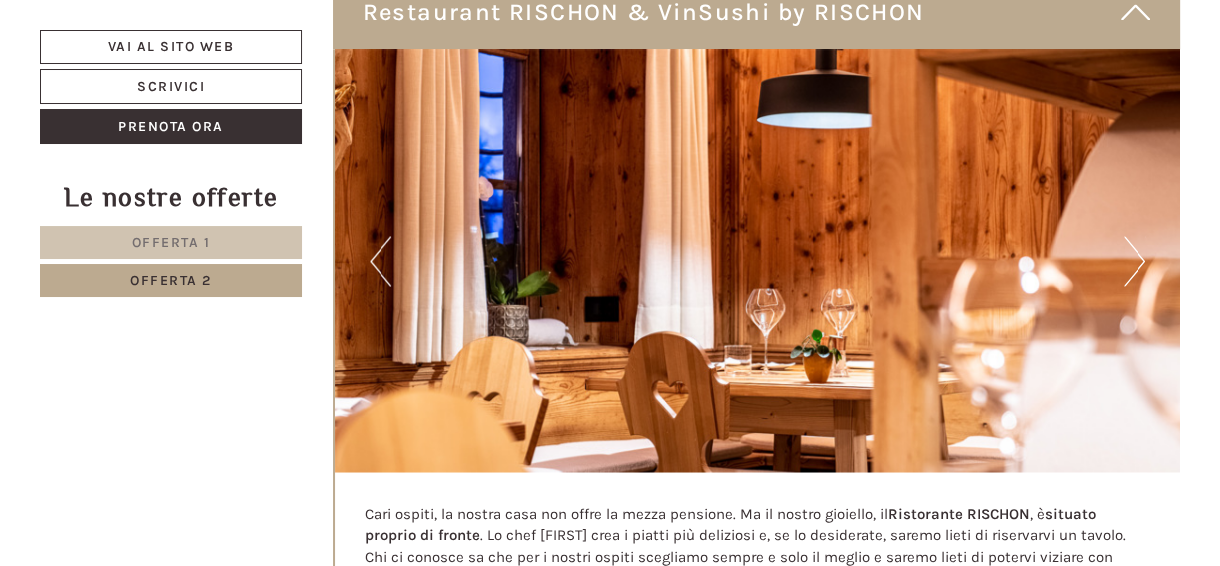 click on "Next" at bounding box center (1134, 261) 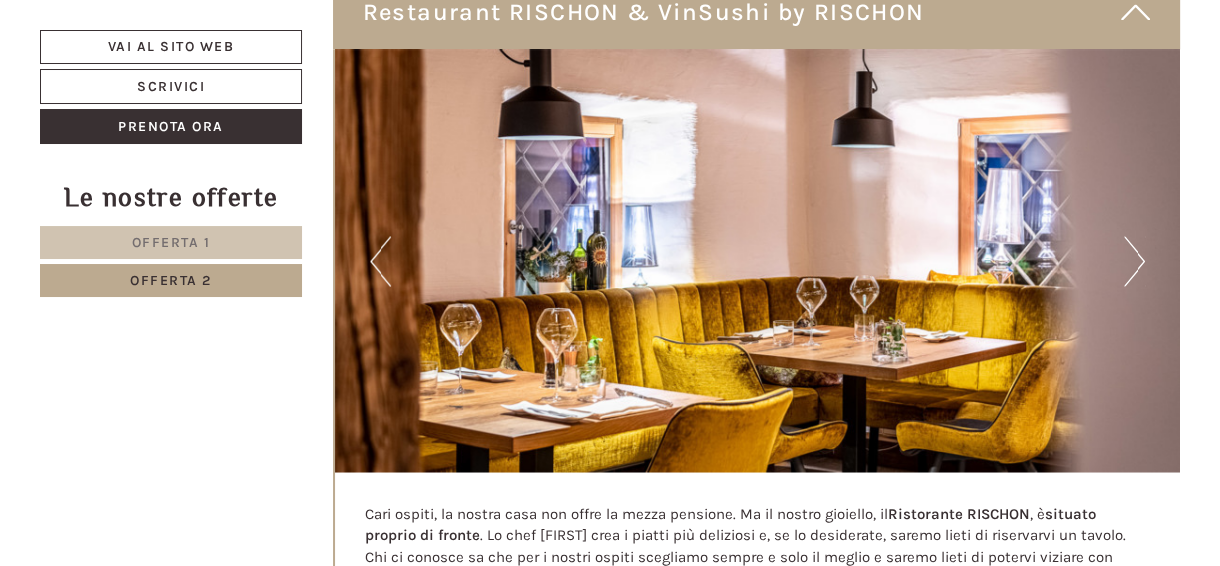 click on "Next" at bounding box center (1134, 261) 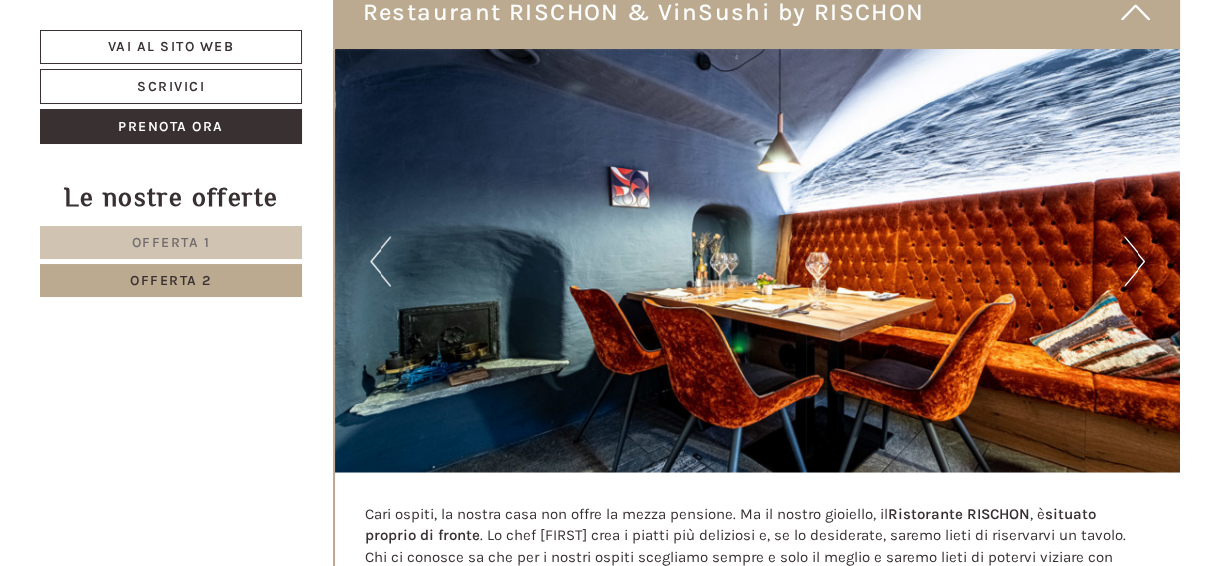 click on "Next" at bounding box center (1134, 261) 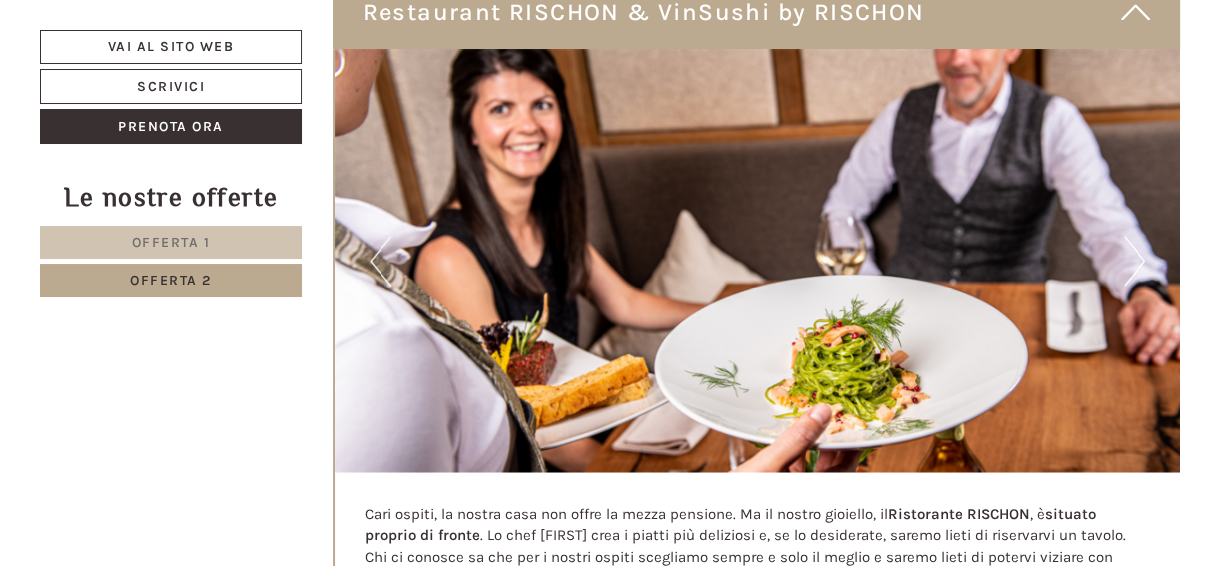 click on "Next" at bounding box center (1134, 261) 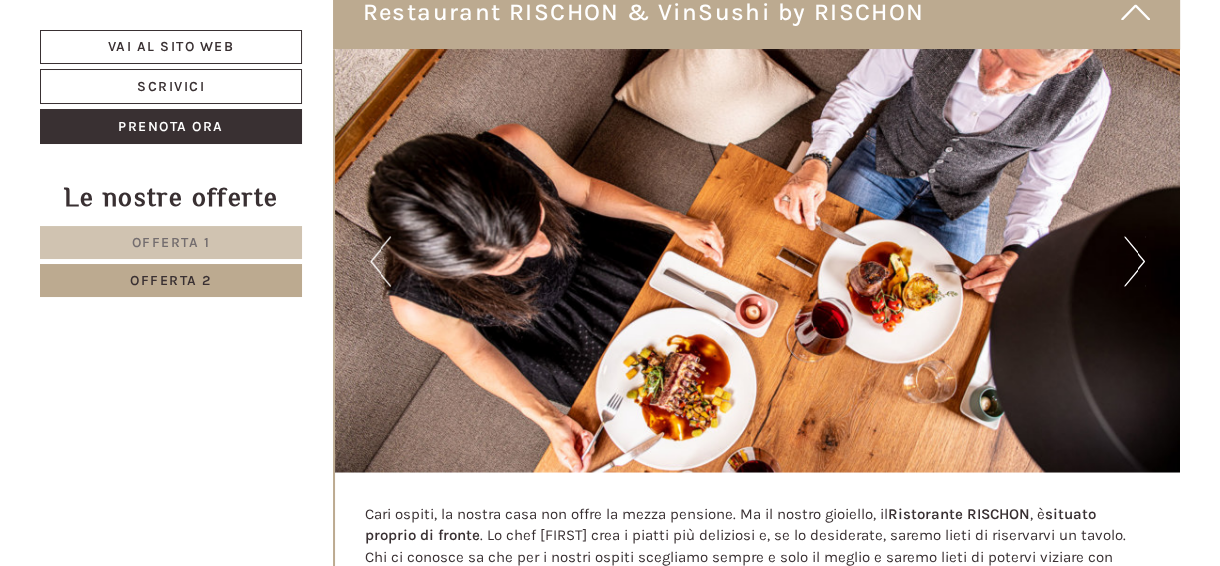 click on "Next" at bounding box center (1134, 261) 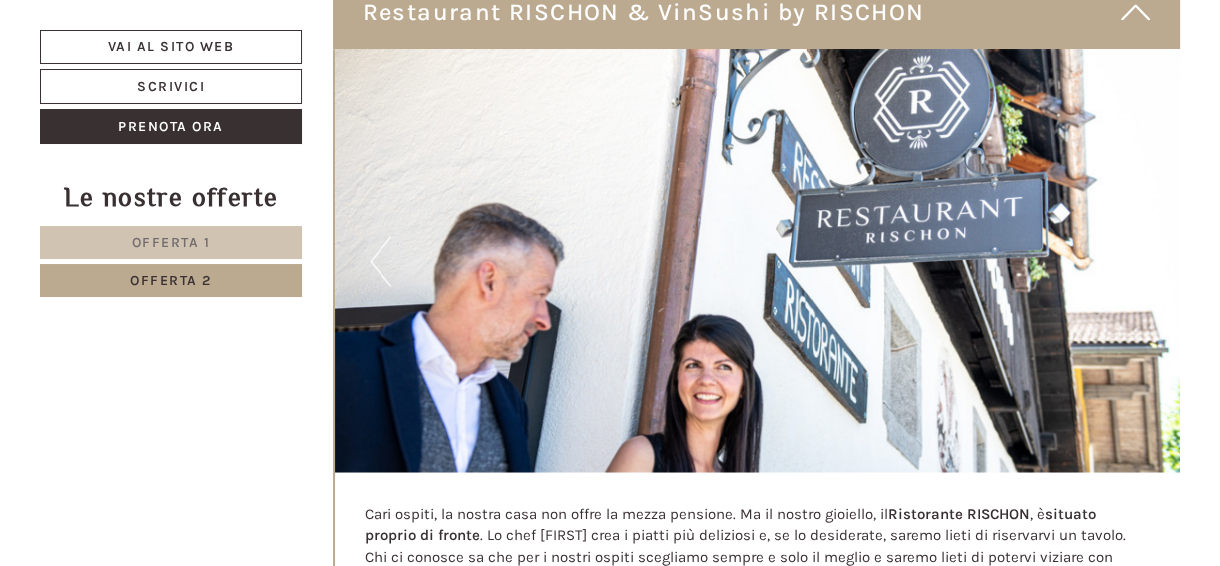 click on "Next" at bounding box center (1134, 261) 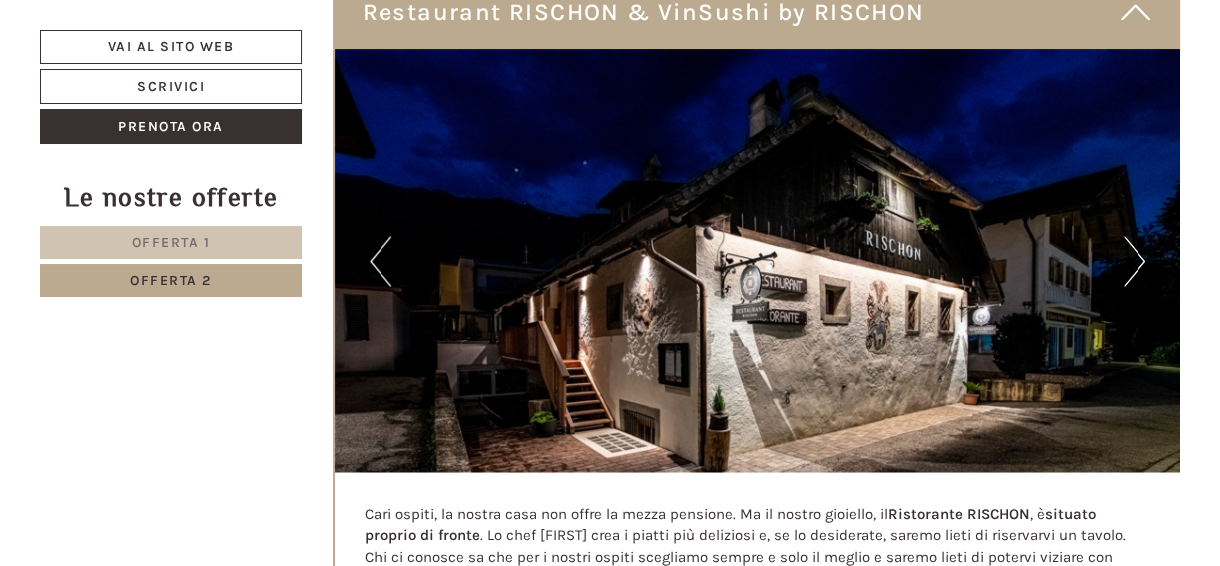 click on "Next" at bounding box center (1134, 261) 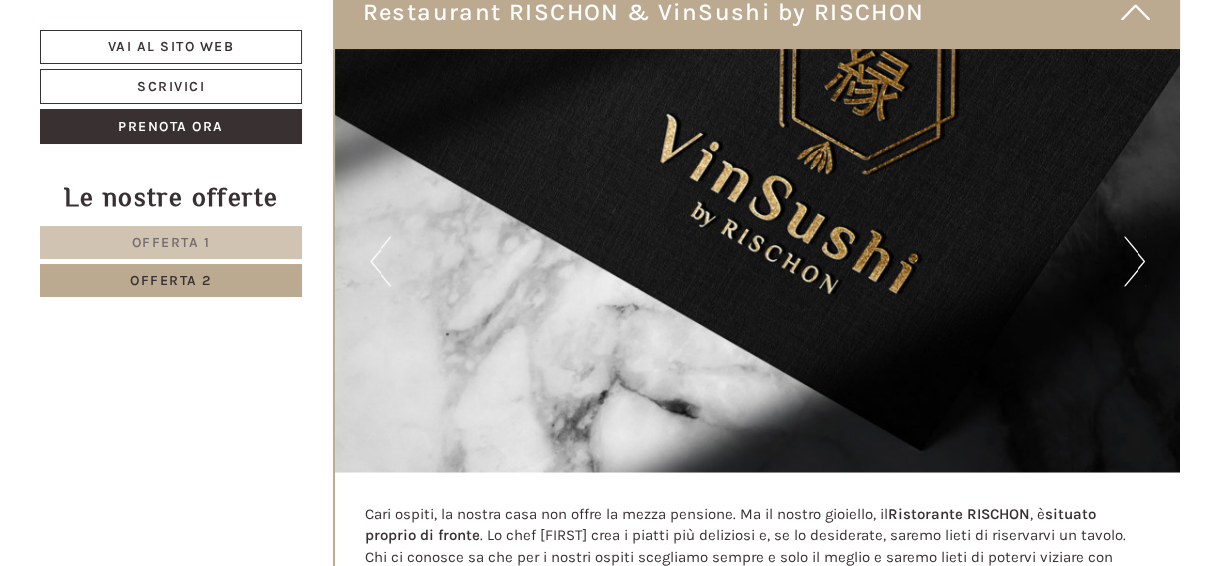 click on "Next" at bounding box center [1134, 261] 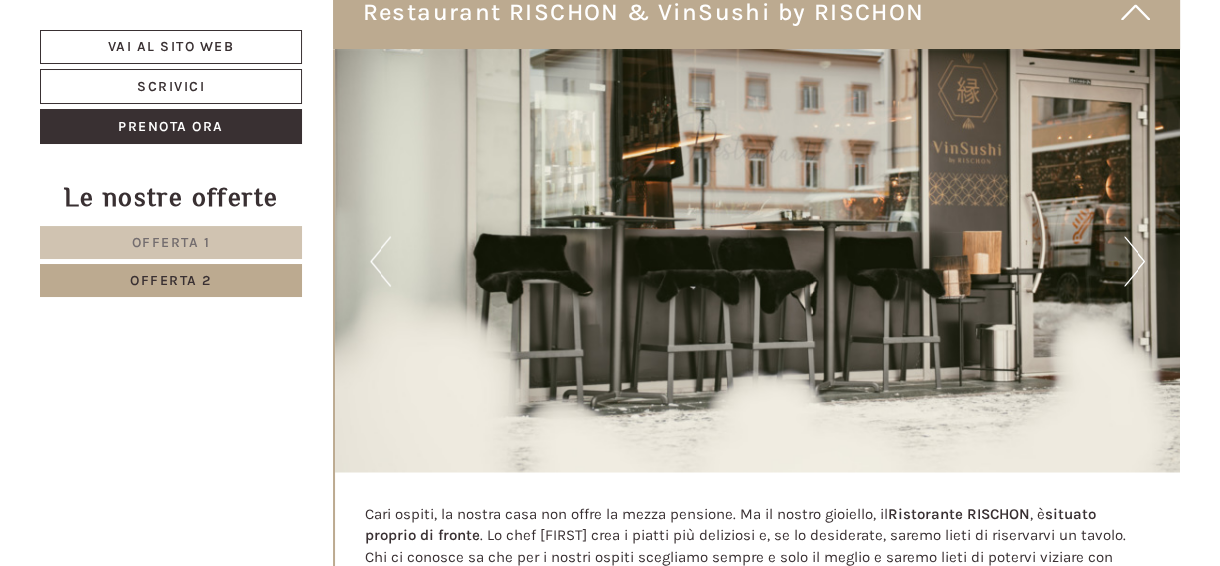 click on "Next" at bounding box center (1134, 261) 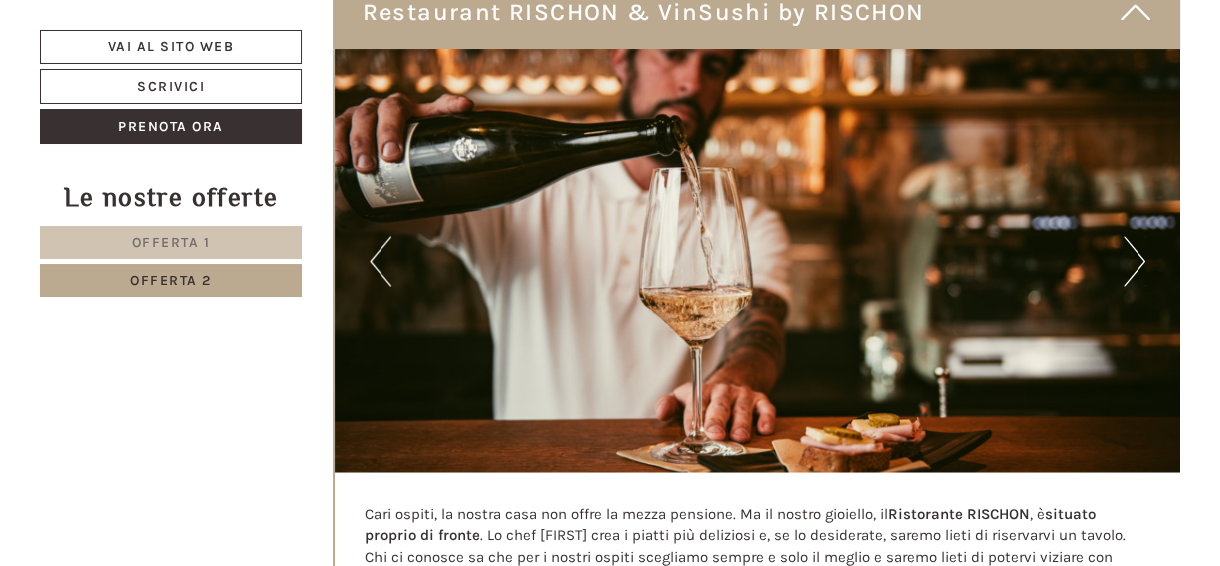 click on "Next" at bounding box center (1134, 261) 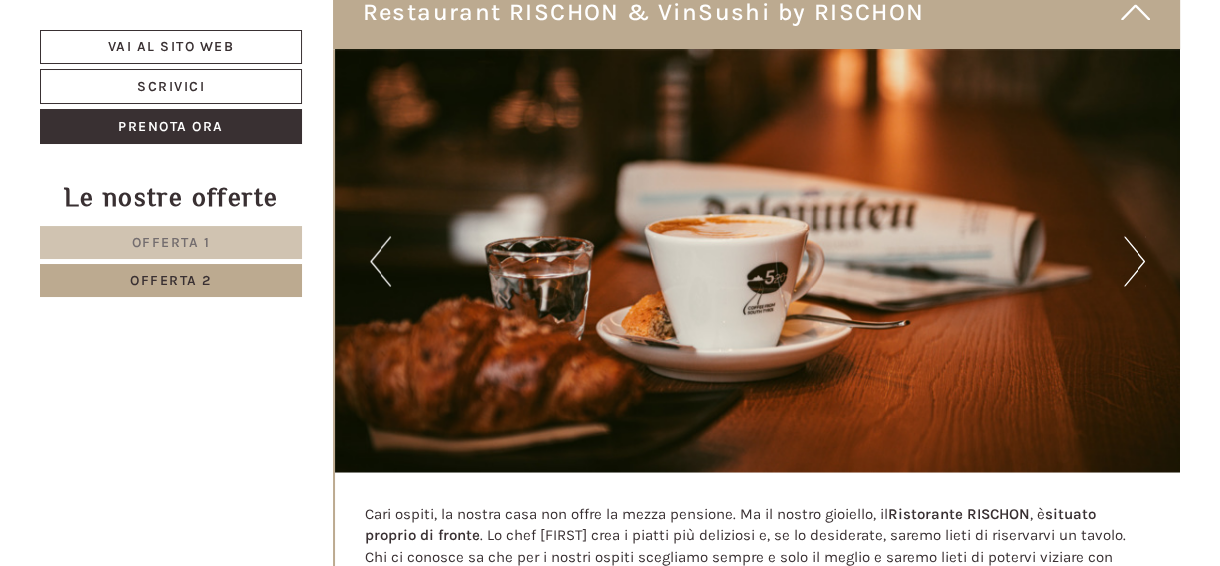 click on "Next" at bounding box center [1134, 261] 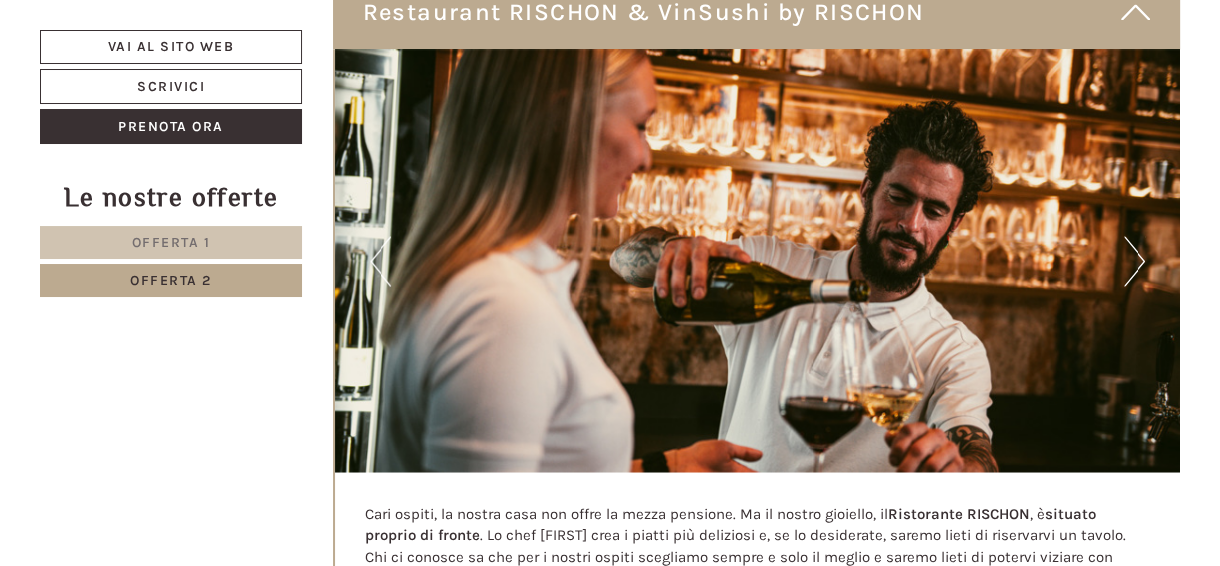 click on "Next" at bounding box center (1134, 261) 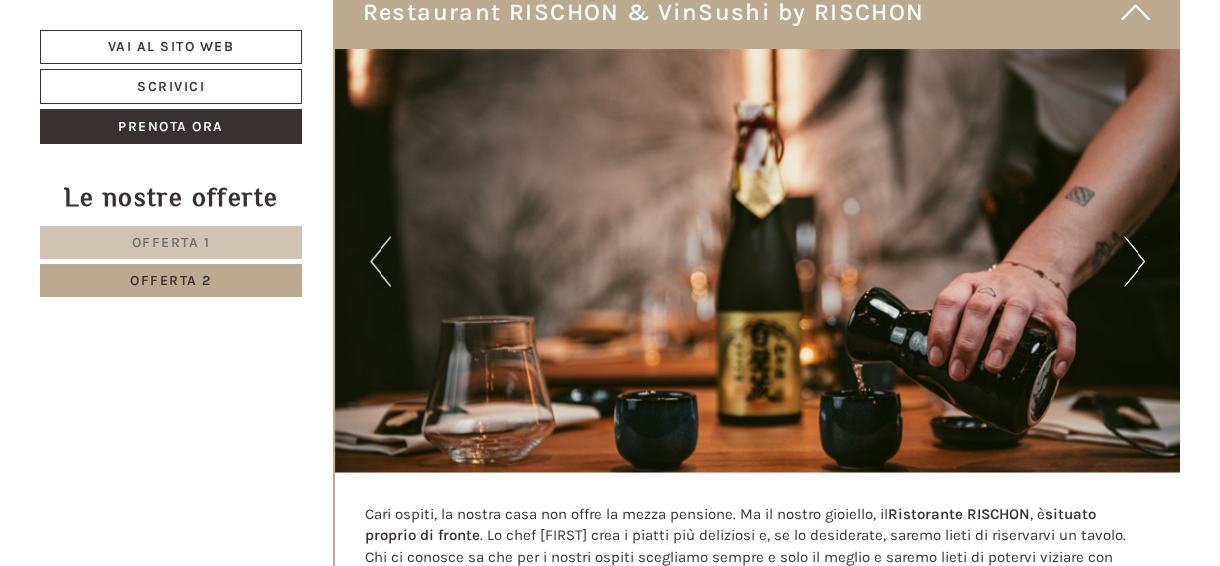 click on "Next" at bounding box center (1134, 261) 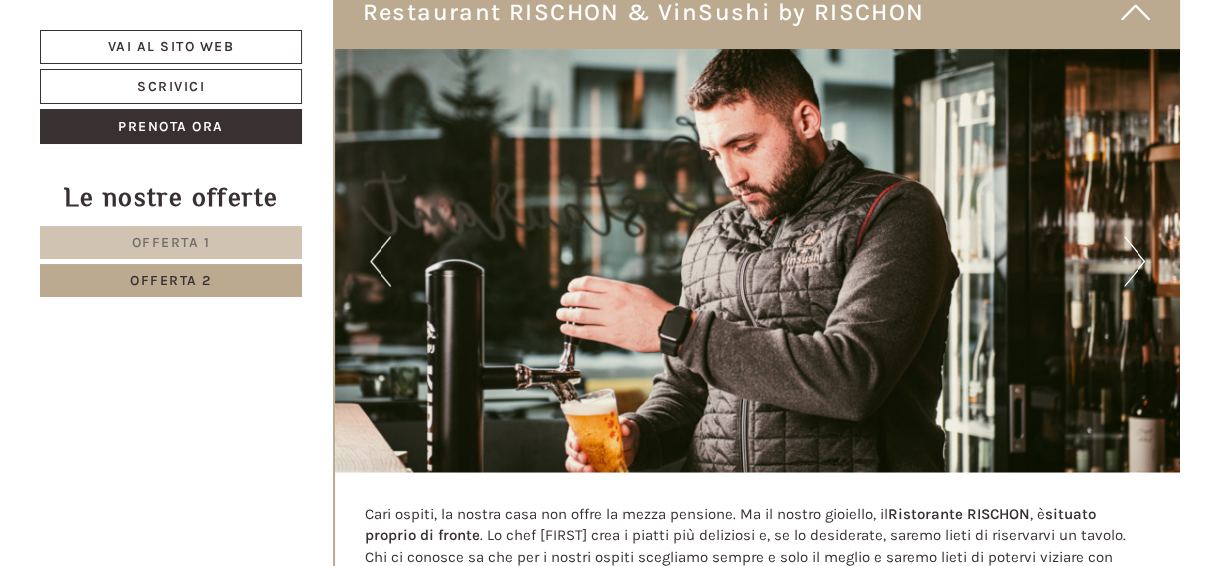 click on "Next" at bounding box center [1134, 261] 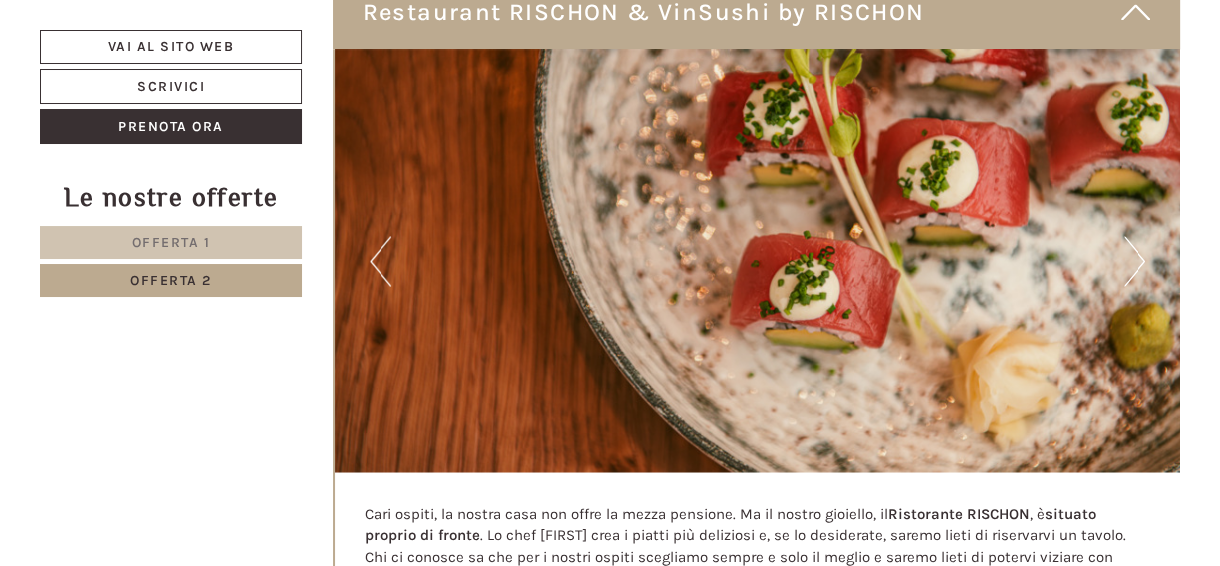 click on "Next" at bounding box center (1134, 261) 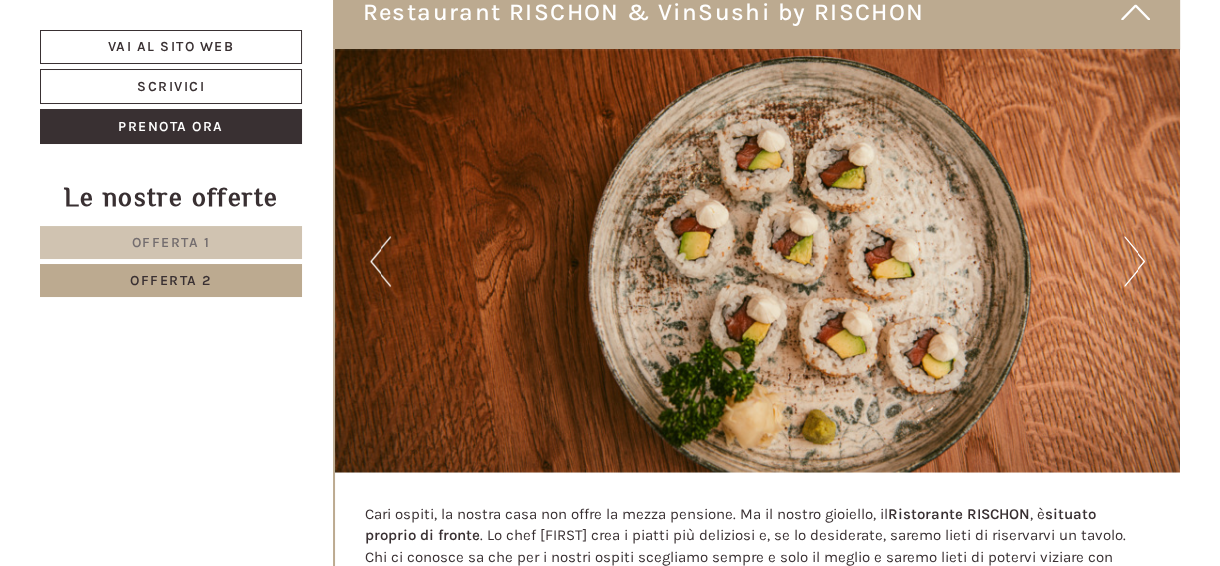 click on "Next" at bounding box center [1134, 261] 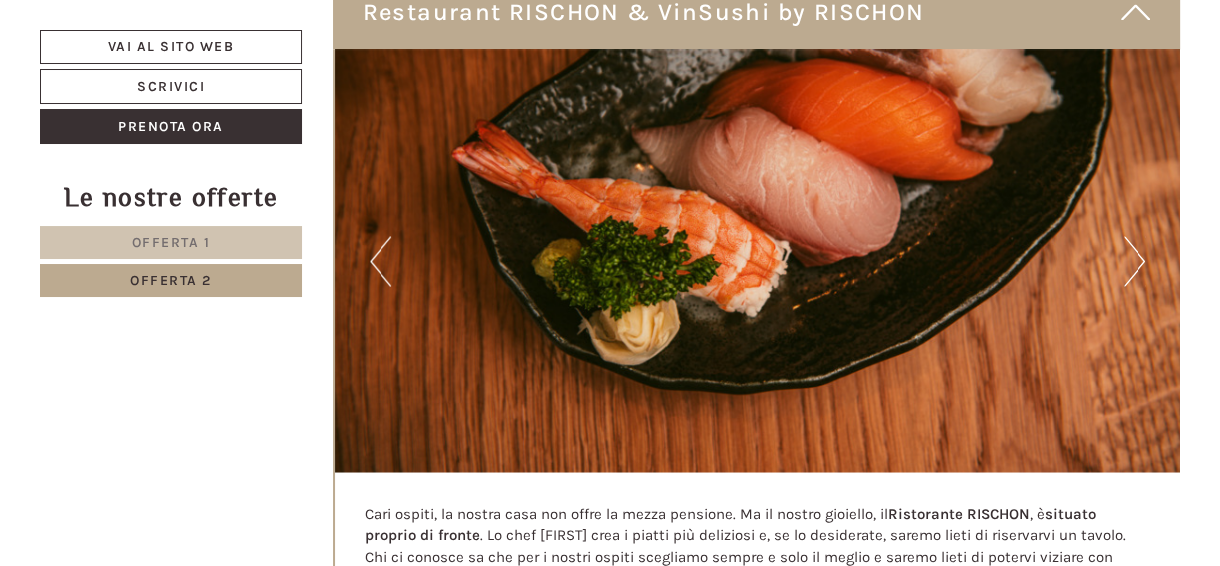 click on "Next" at bounding box center [1134, 261] 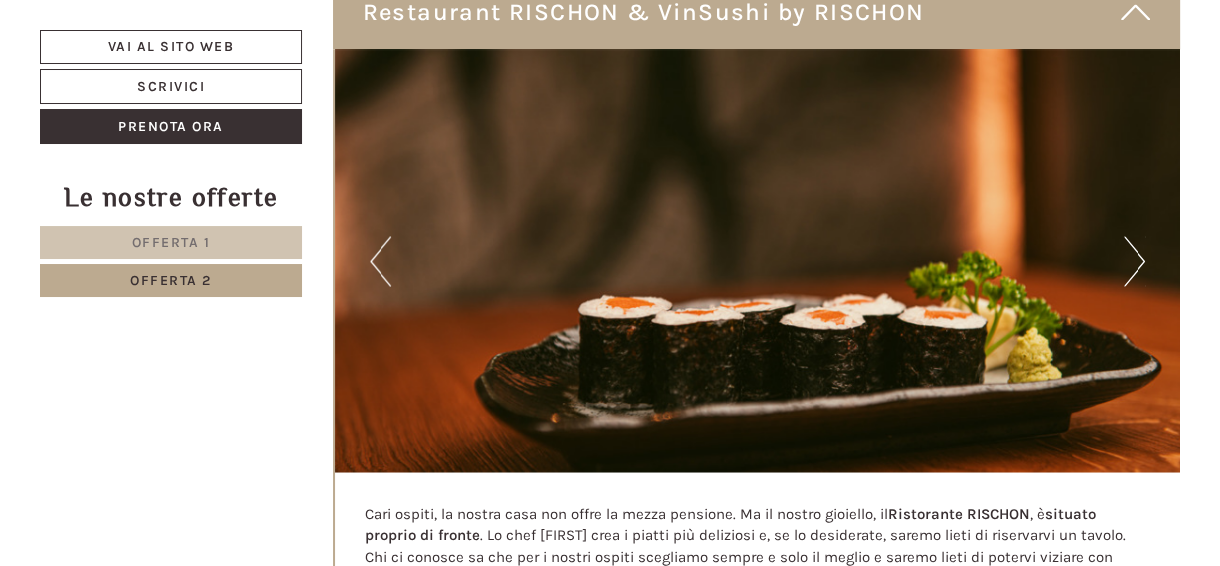 click on "Next" at bounding box center (1134, 261) 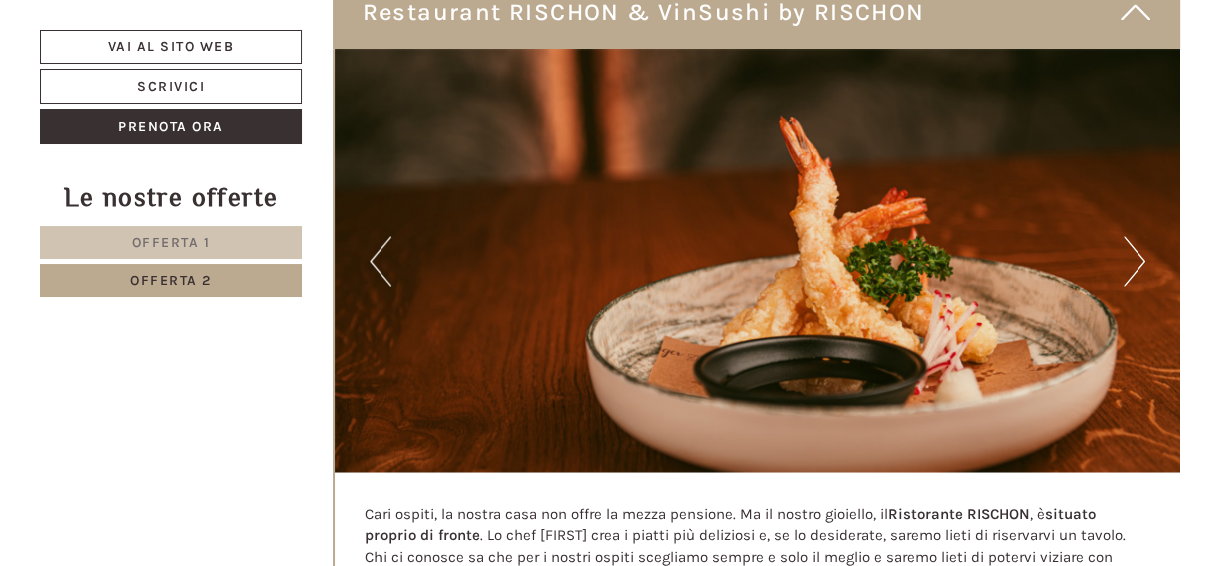 click on "Next" at bounding box center [1134, 261] 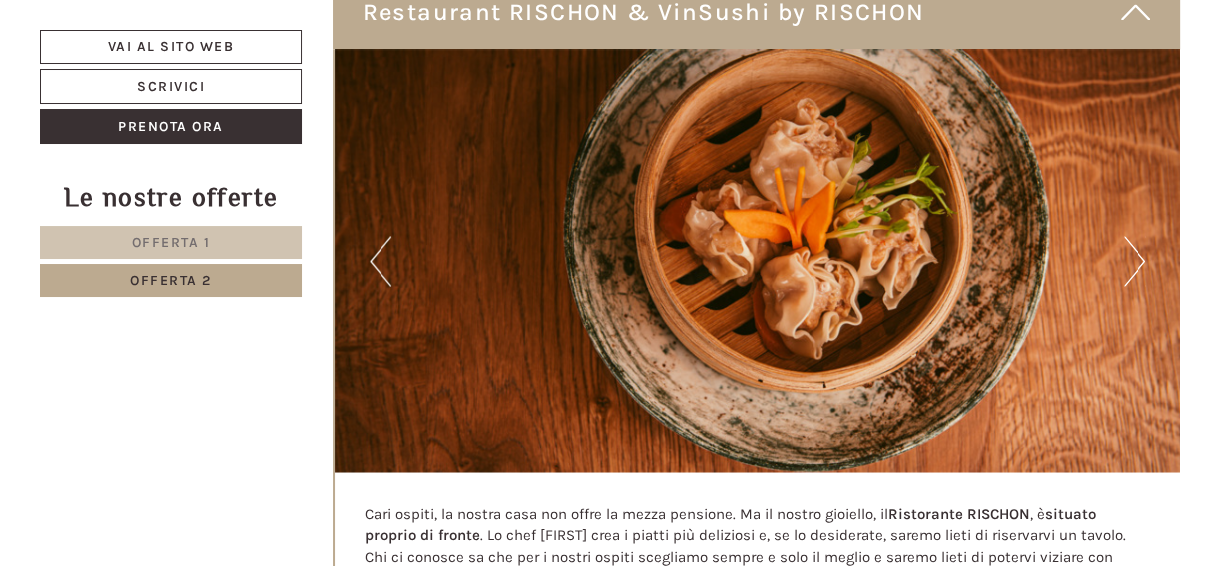 click on "Next" at bounding box center [1134, 261] 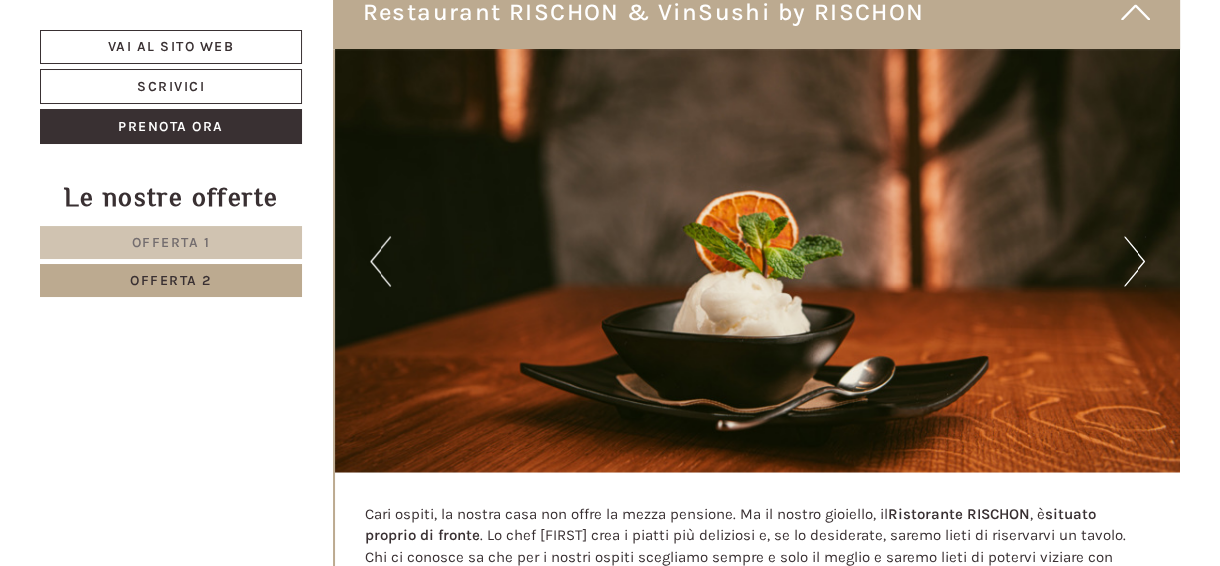 click on "Next" at bounding box center [1134, 261] 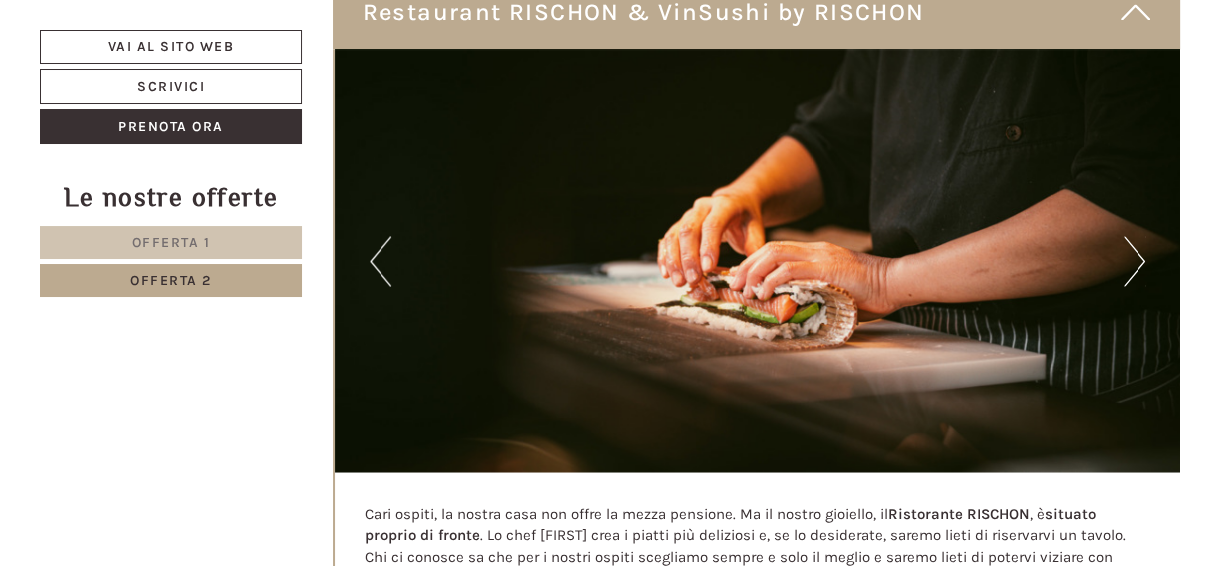 click on "Next" at bounding box center [1134, 261] 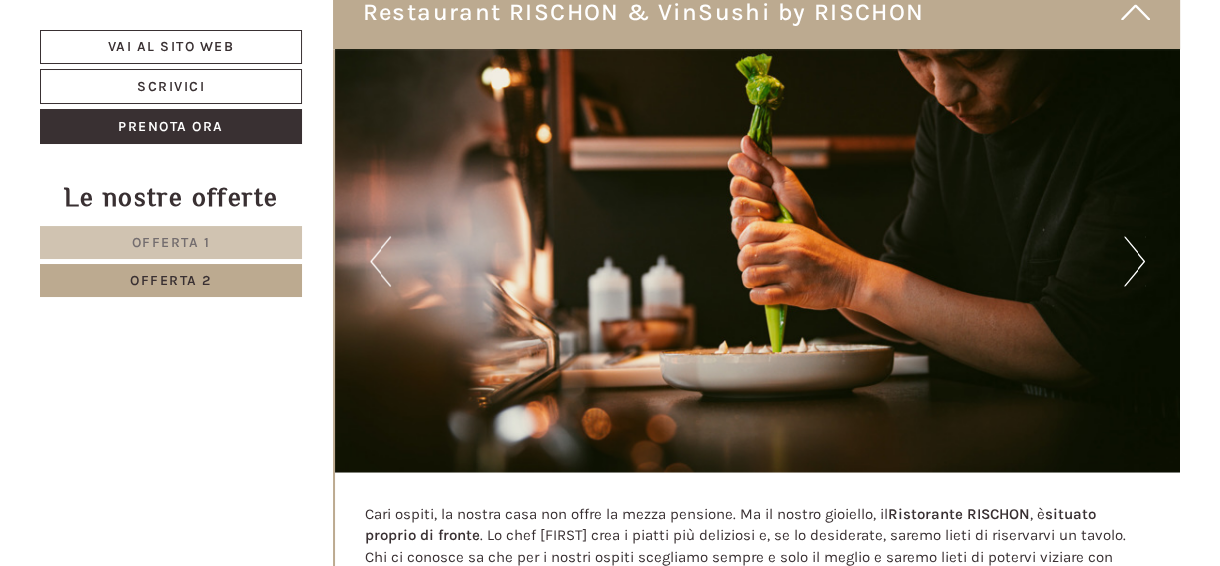 click on "Next" at bounding box center [1134, 261] 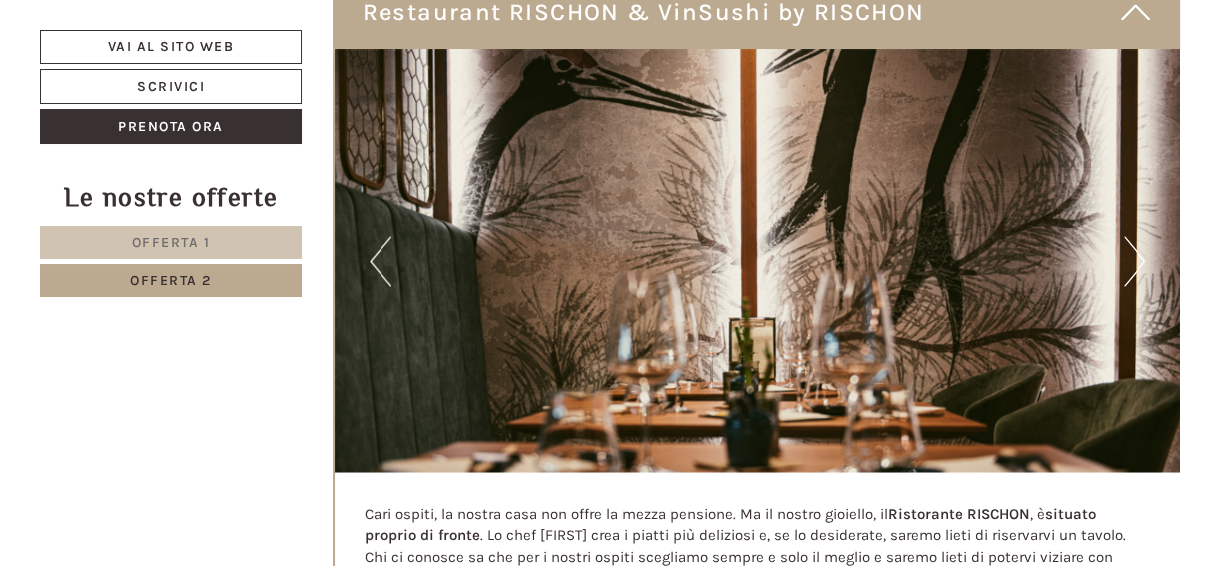 click on "Next" at bounding box center (1134, 261) 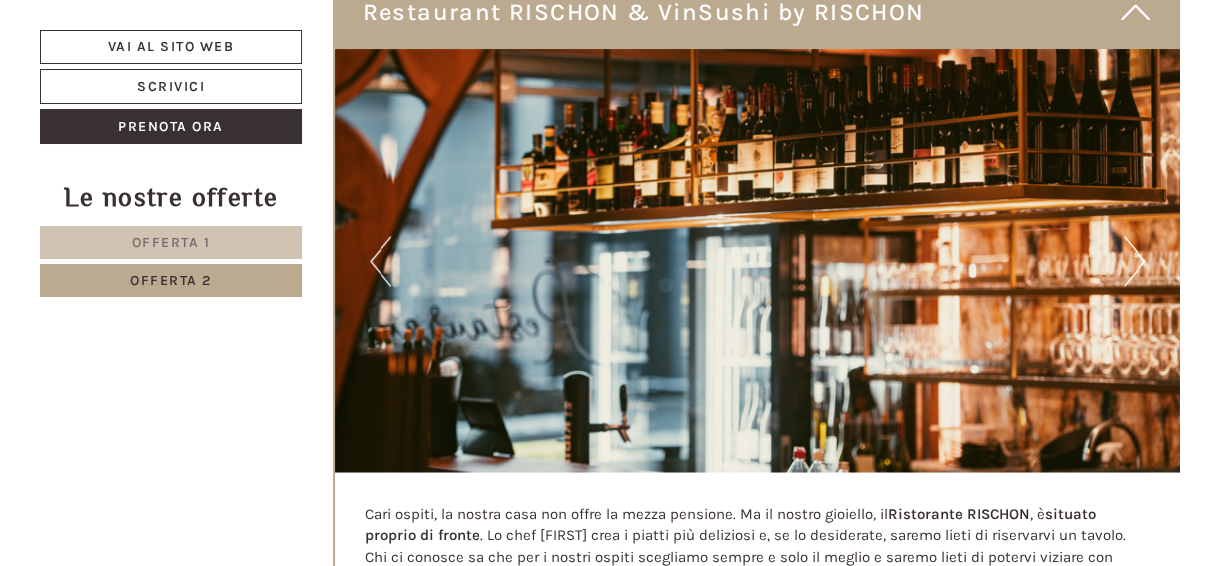 click on "Next" at bounding box center [1134, 261] 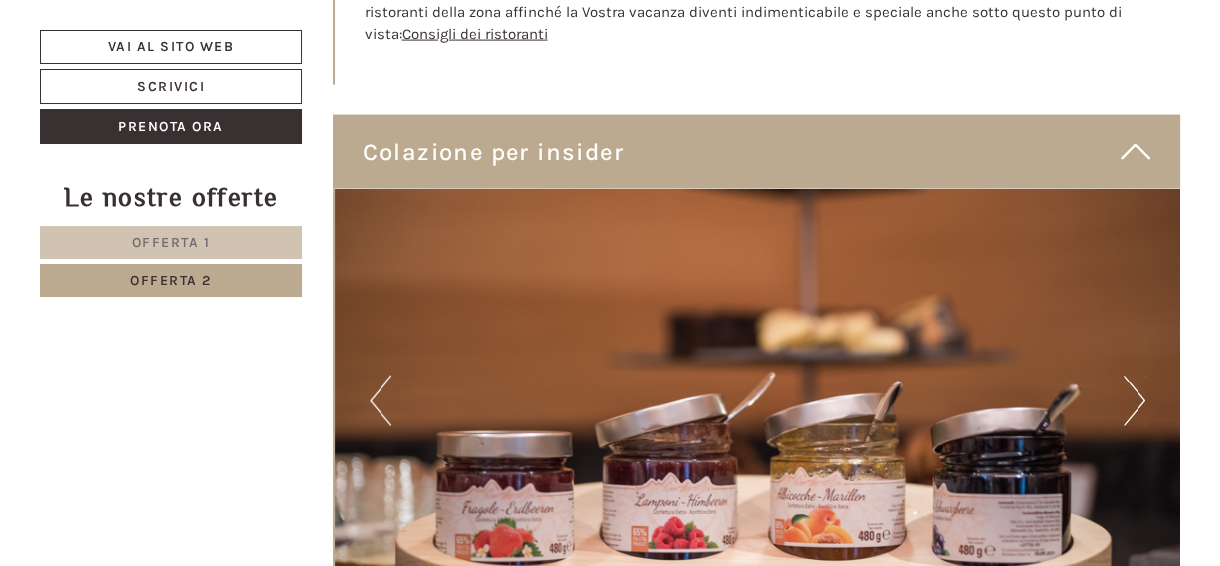 scroll, scrollTop: 4431, scrollLeft: 0, axis: vertical 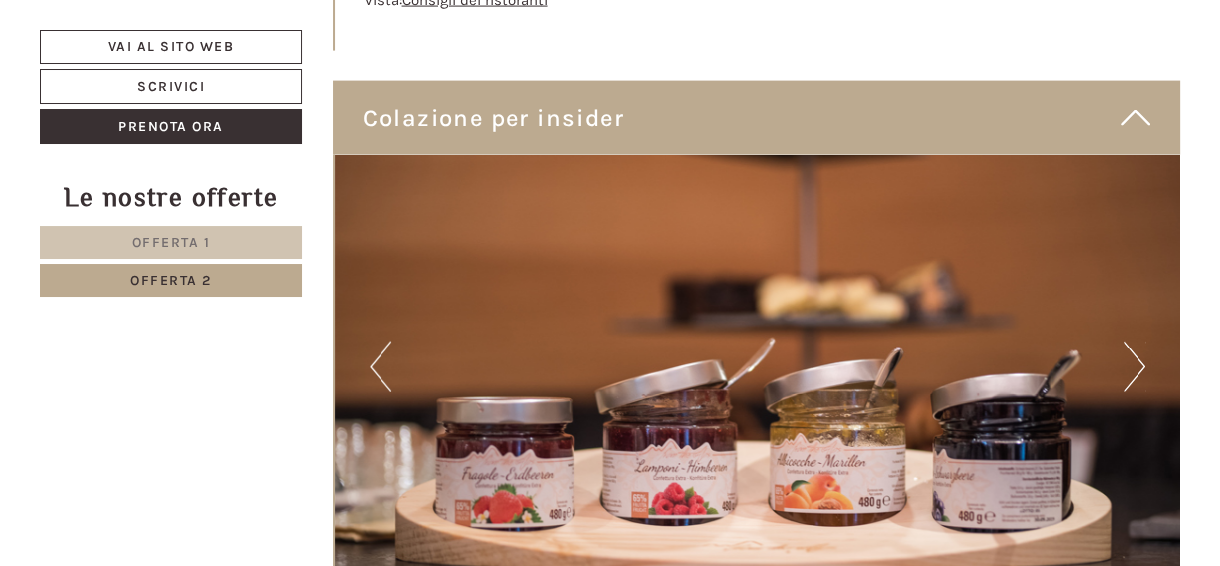 click on "Next" at bounding box center (1134, 367) 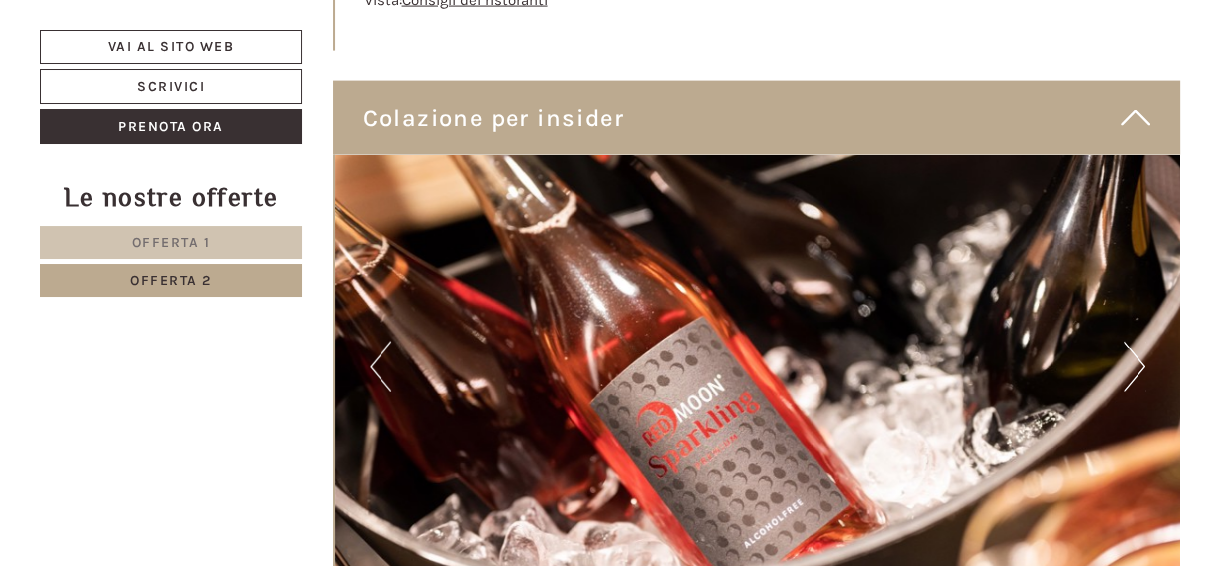 click on "Next" at bounding box center (1134, 367) 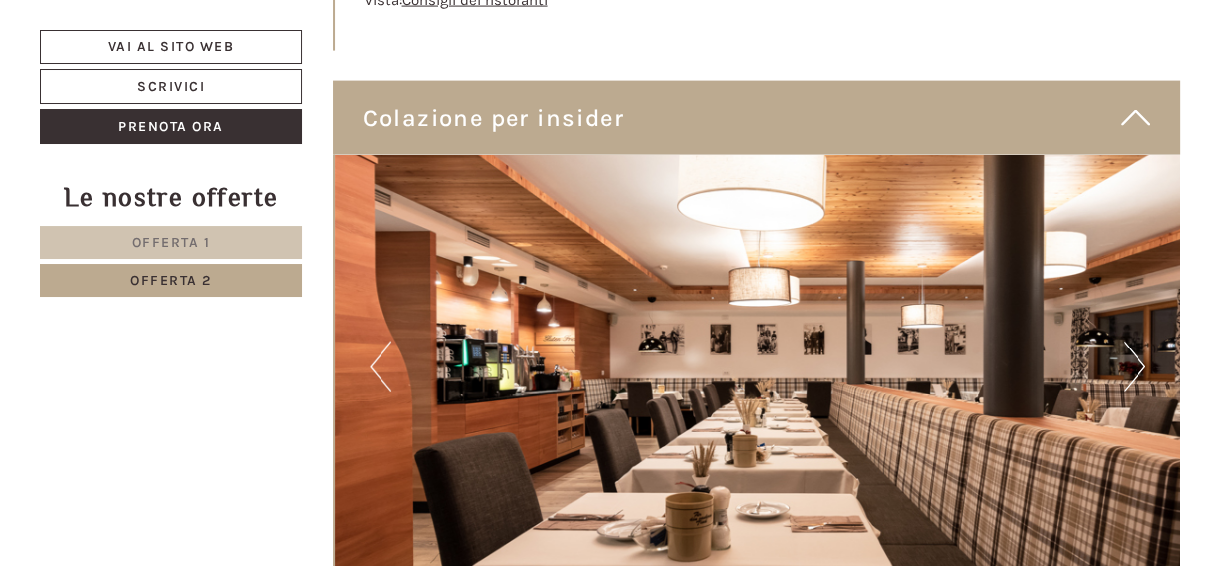 click on "Next" at bounding box center [1134, 367] 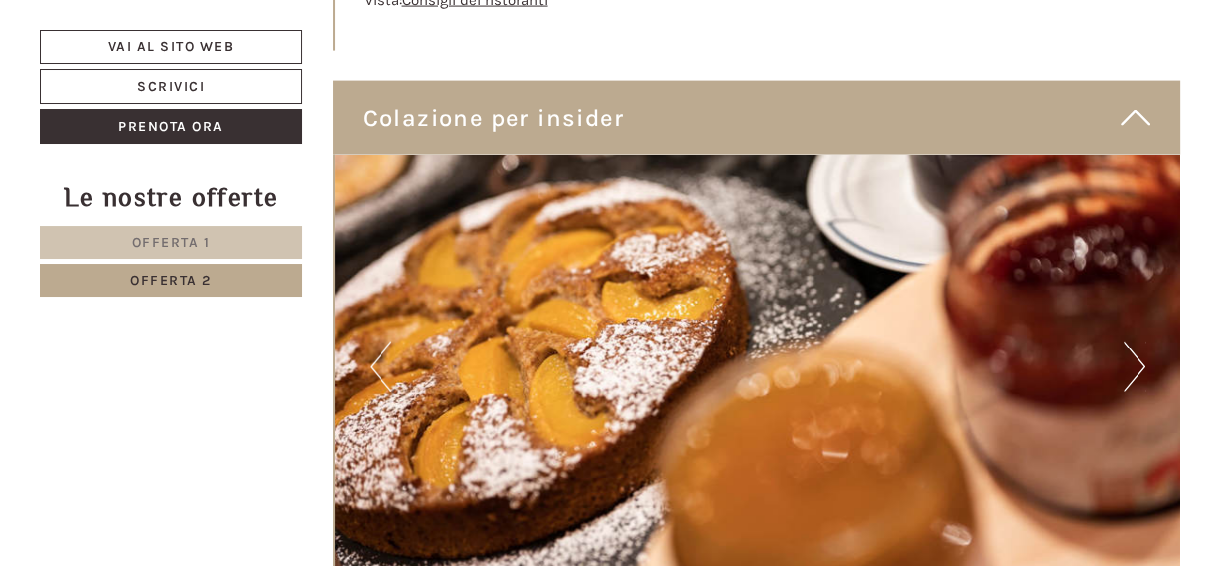 click on "Next" at bounding box center [1134, 367] 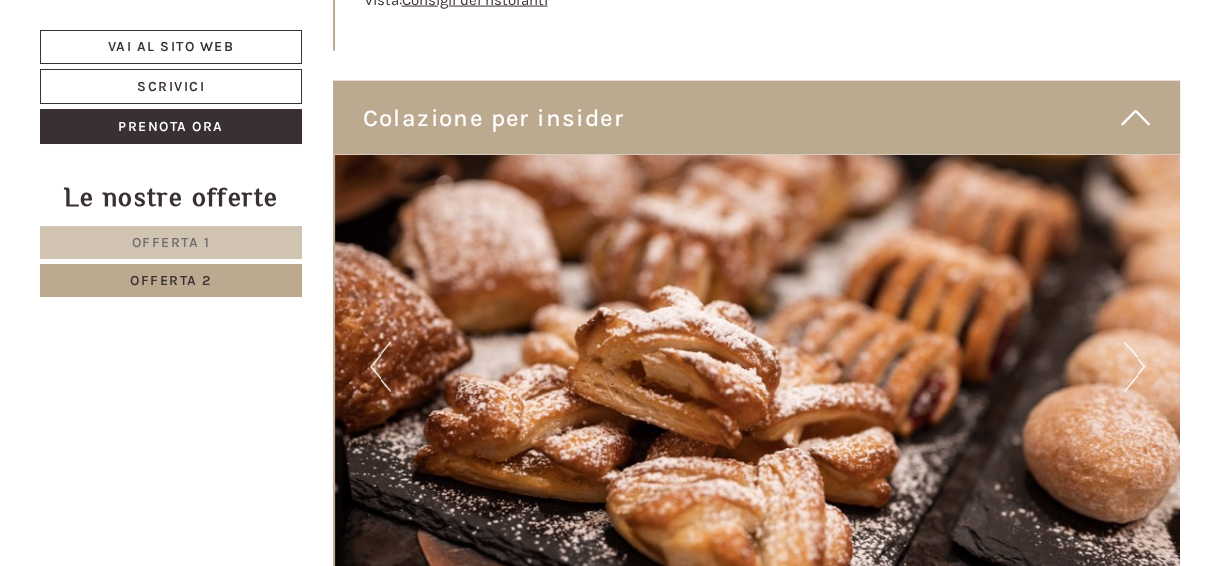 click on "Next" at bounding box center (1134, 367) 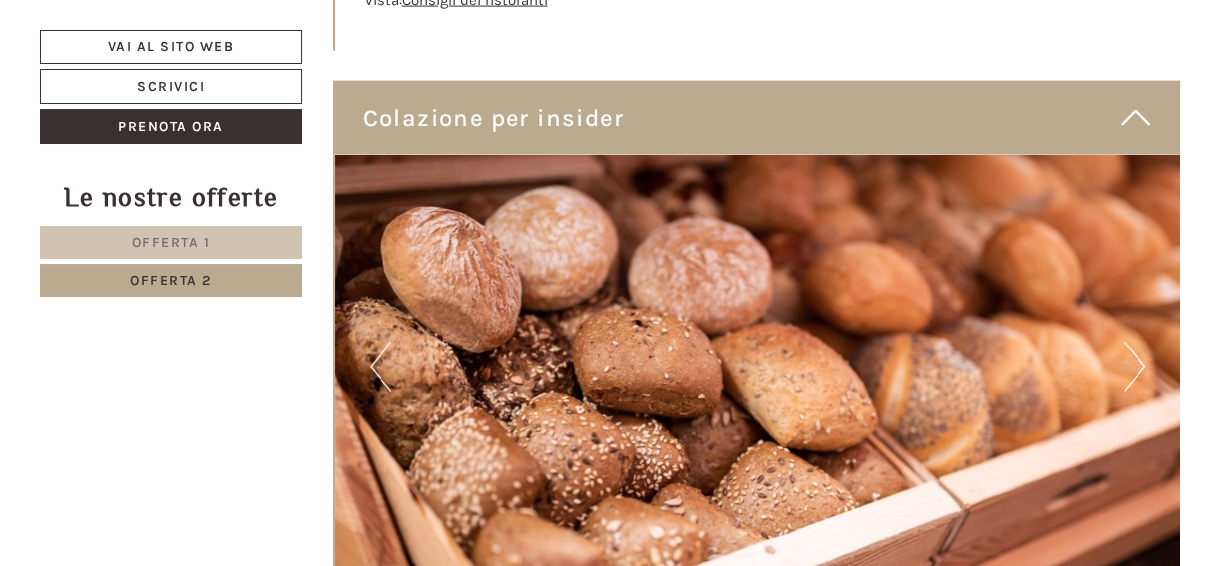 click on "Next" at bounding box center (1134, 367) 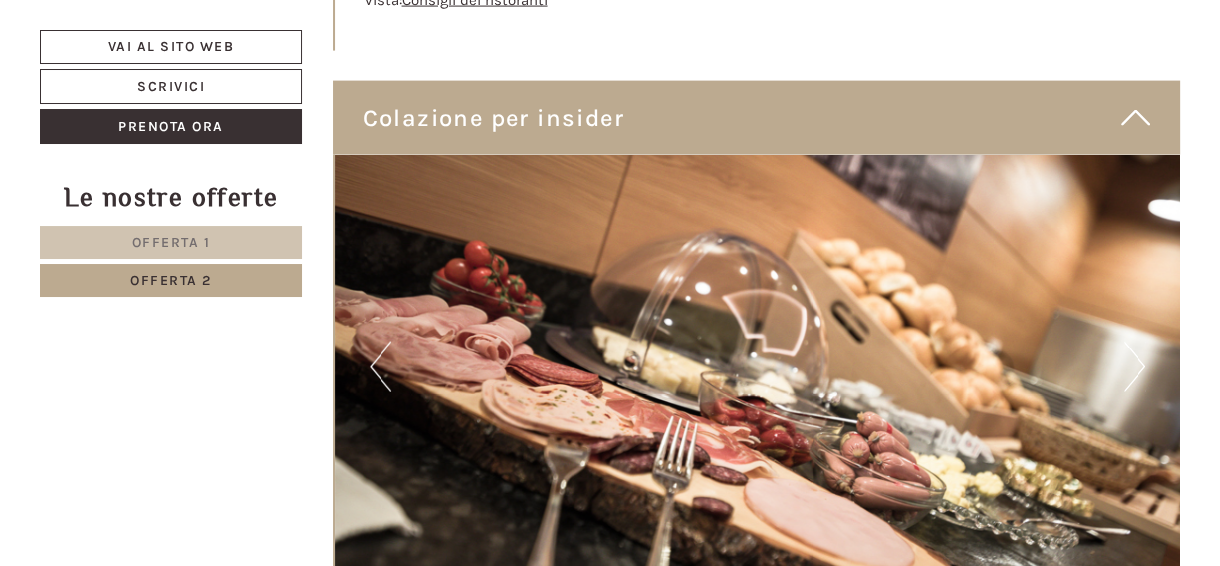 click on "Next" at bounding box center (1134, 367) 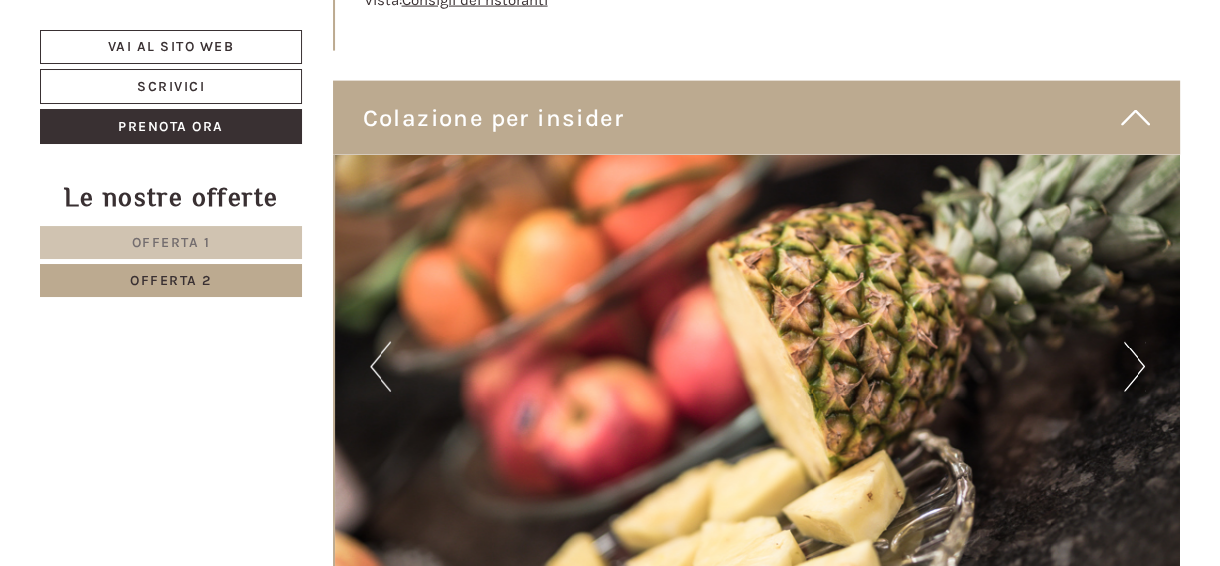 click on "Next" at bounding box center [1134, 367] 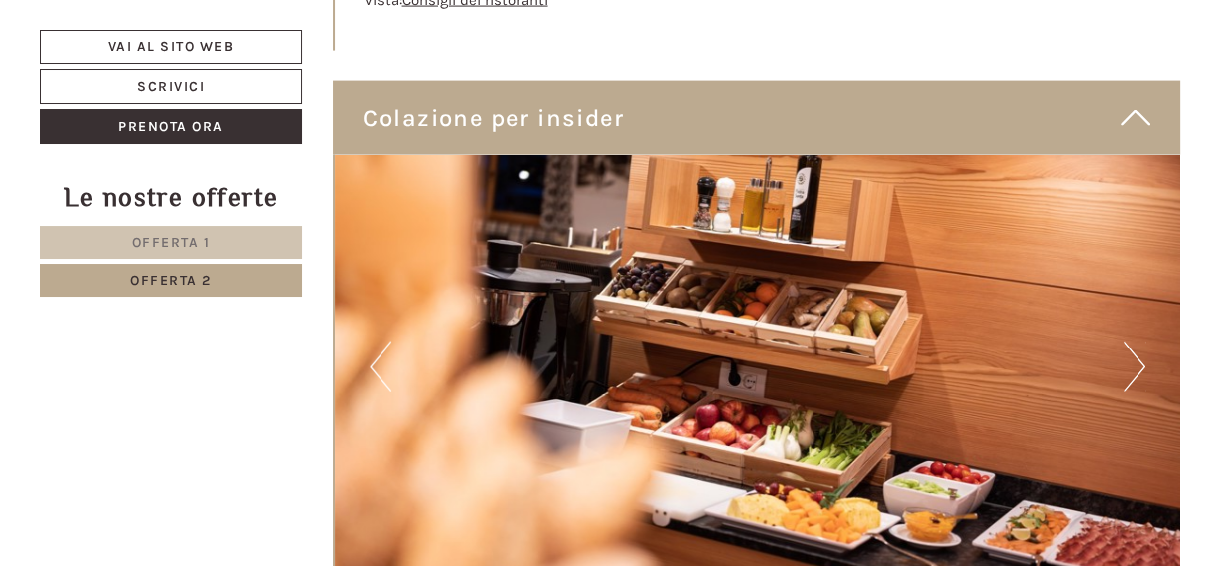 scroll, scrollTop: 4553, scrollLeft: 0, axis: vertical 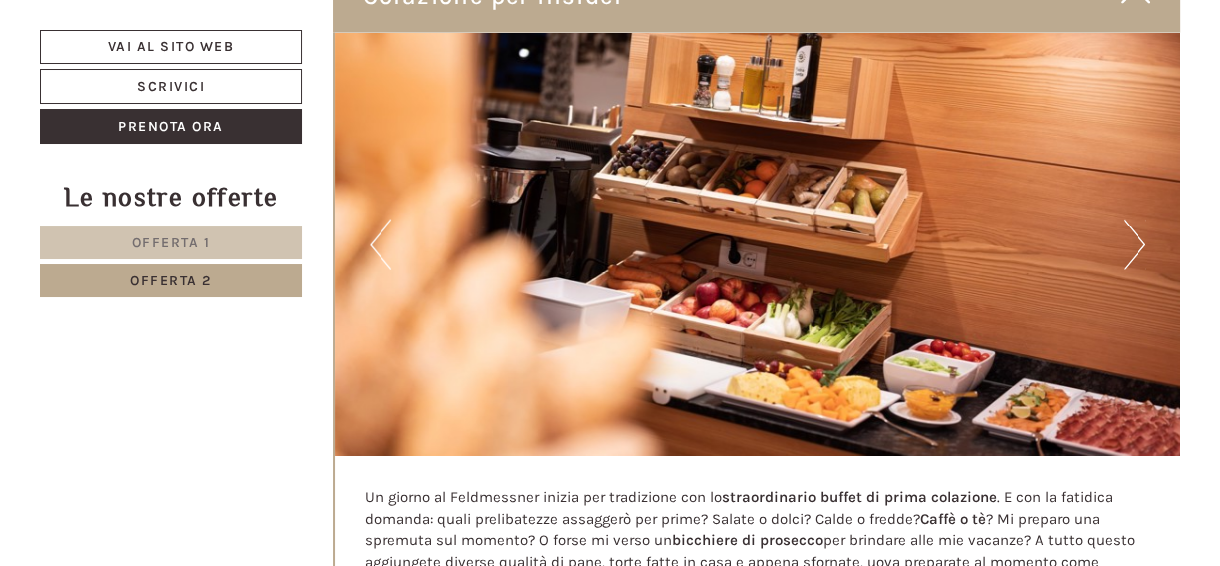 click at bounding box center (758, 244) 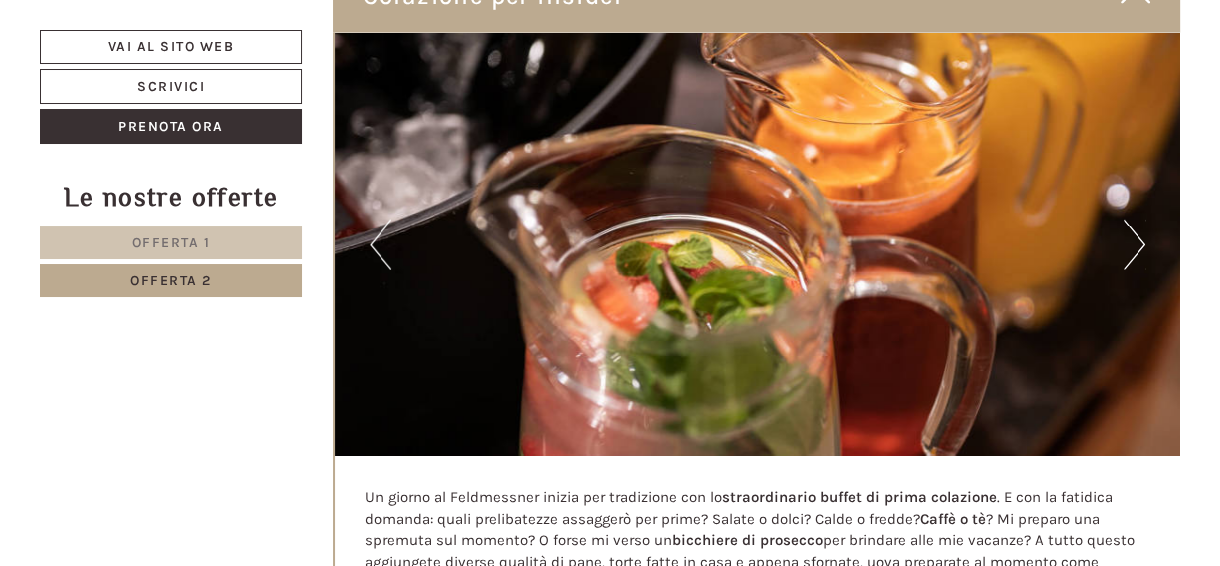 click on "Next" at bounding box center (1134, 245) 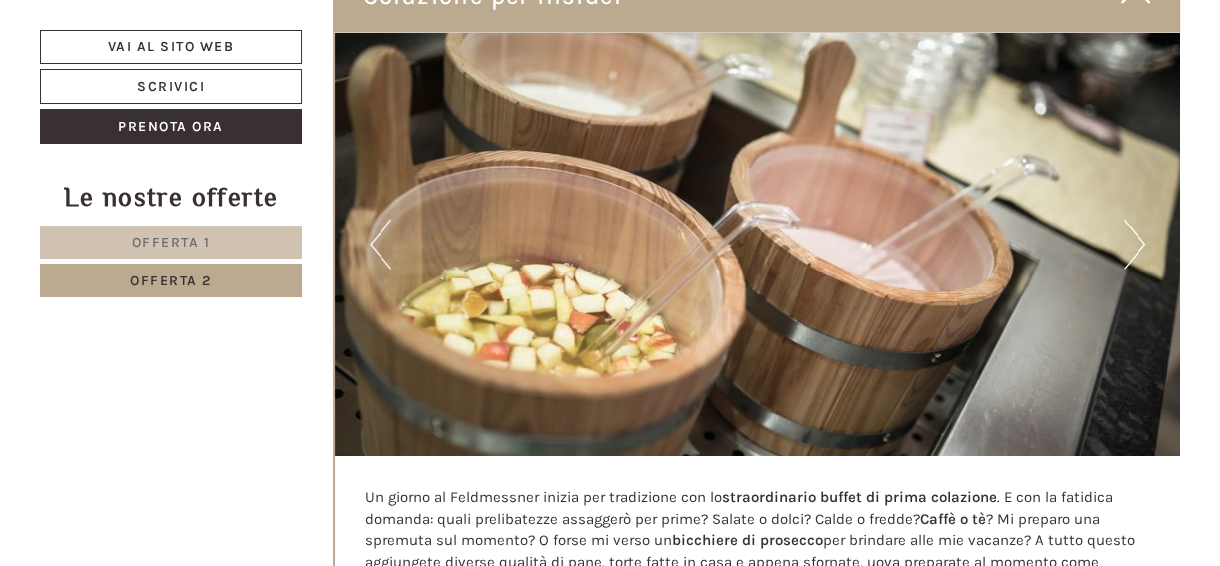 click on "Next" at bounding box center (1134, 245) 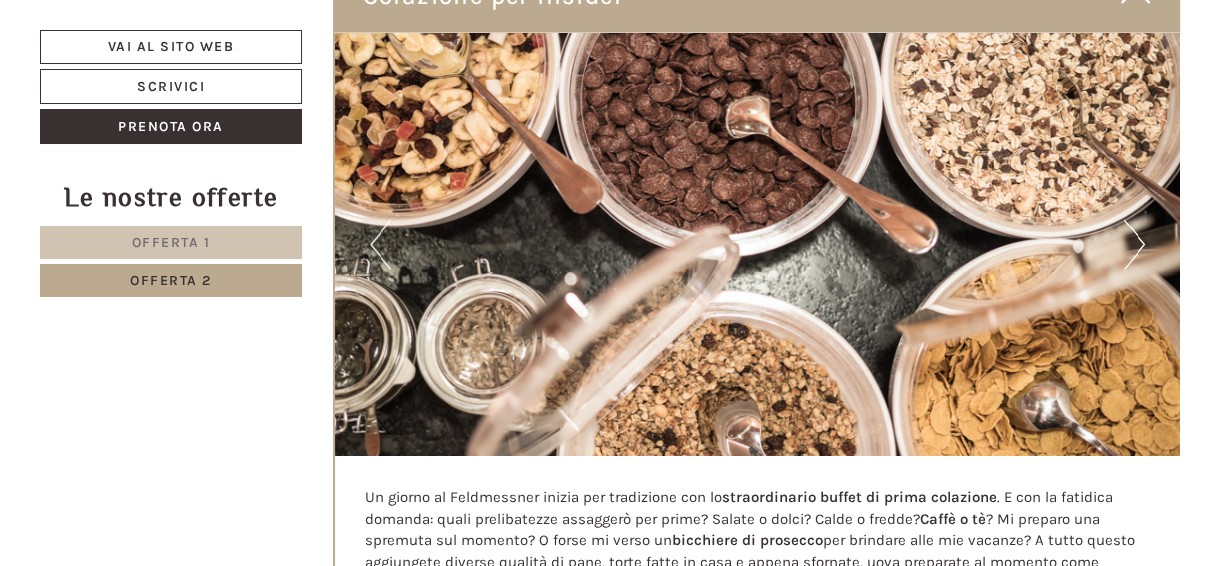 click on "Next" at bounding box center (1134, 245) 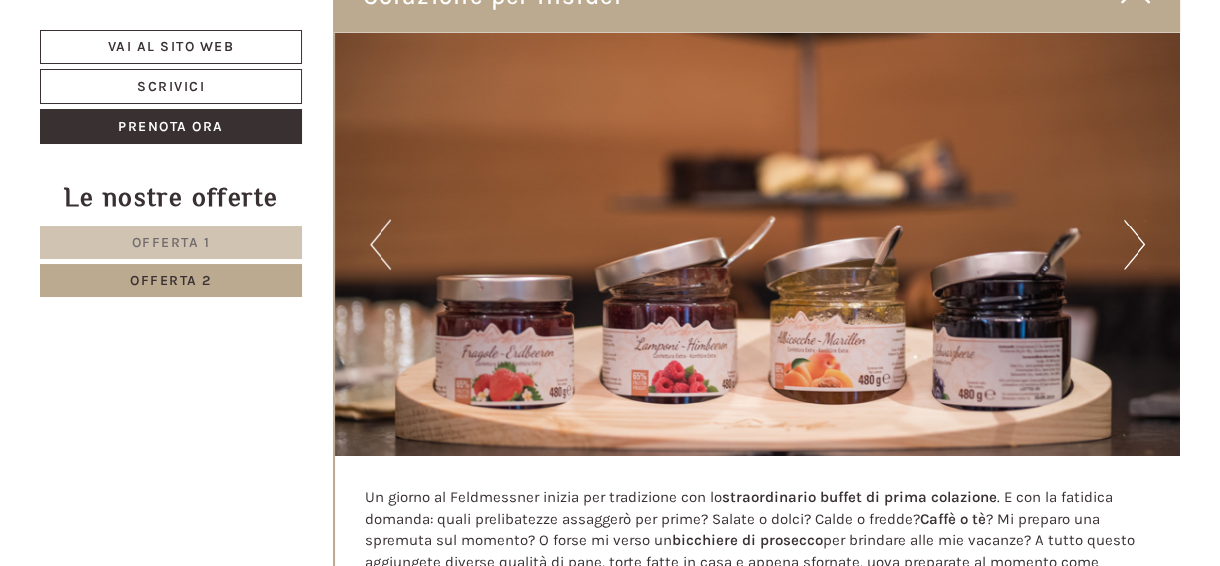 click on "Next" at bounding box center (1134, 245) 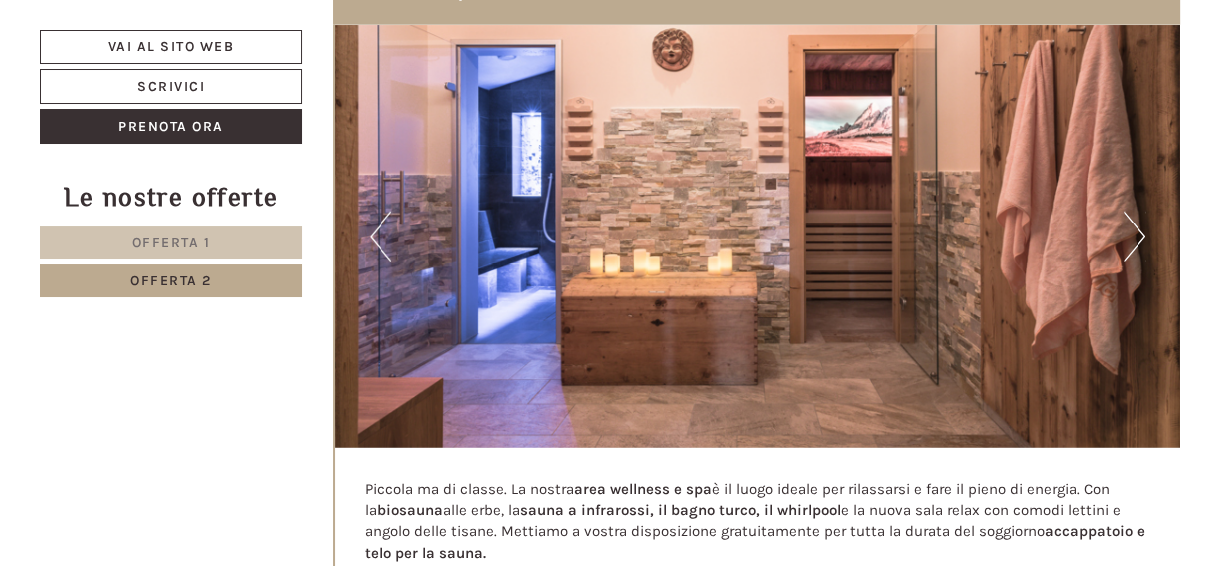 scroll, scrollTop: 5353, scrollLeft: 0, axis: vertical 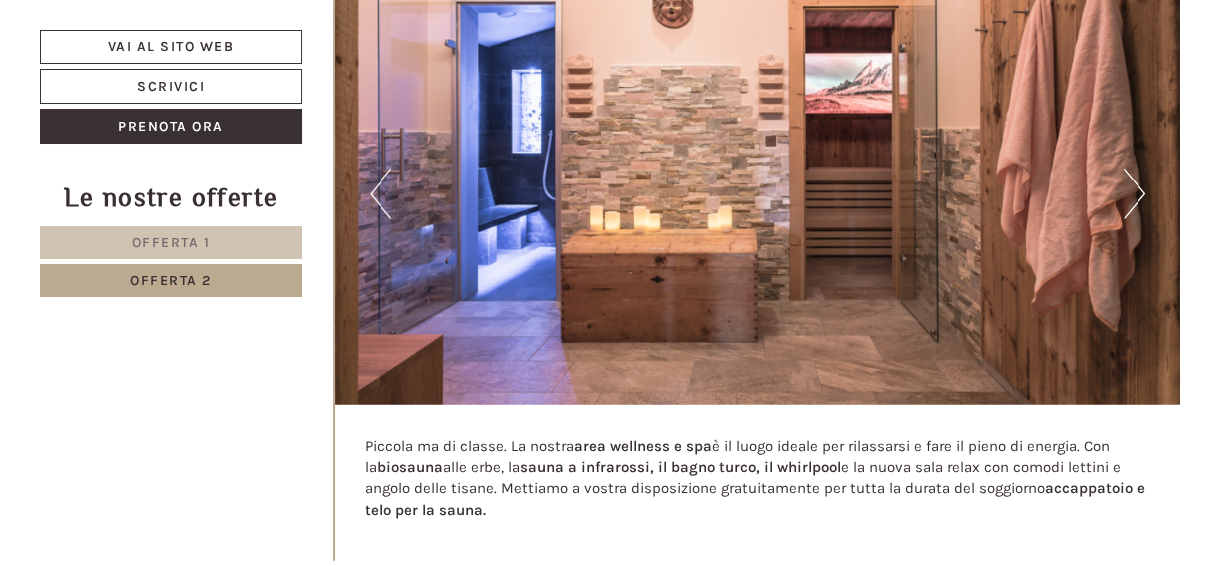 click on "Next" at bounding box center [1134, 194] 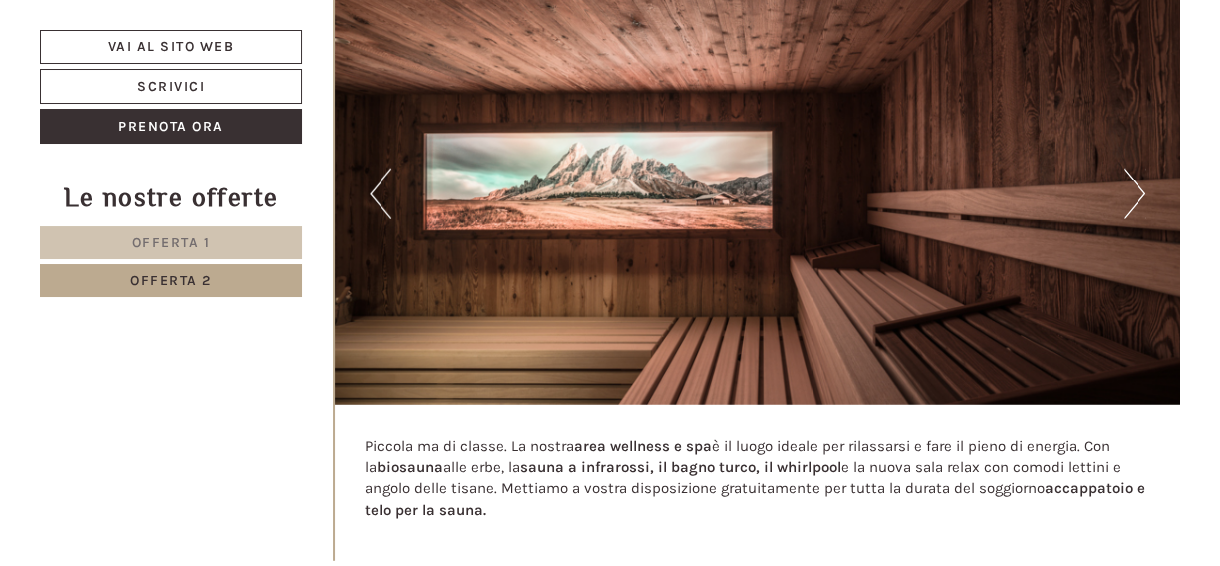 click on "Next" at bounding box center [1134, 194] 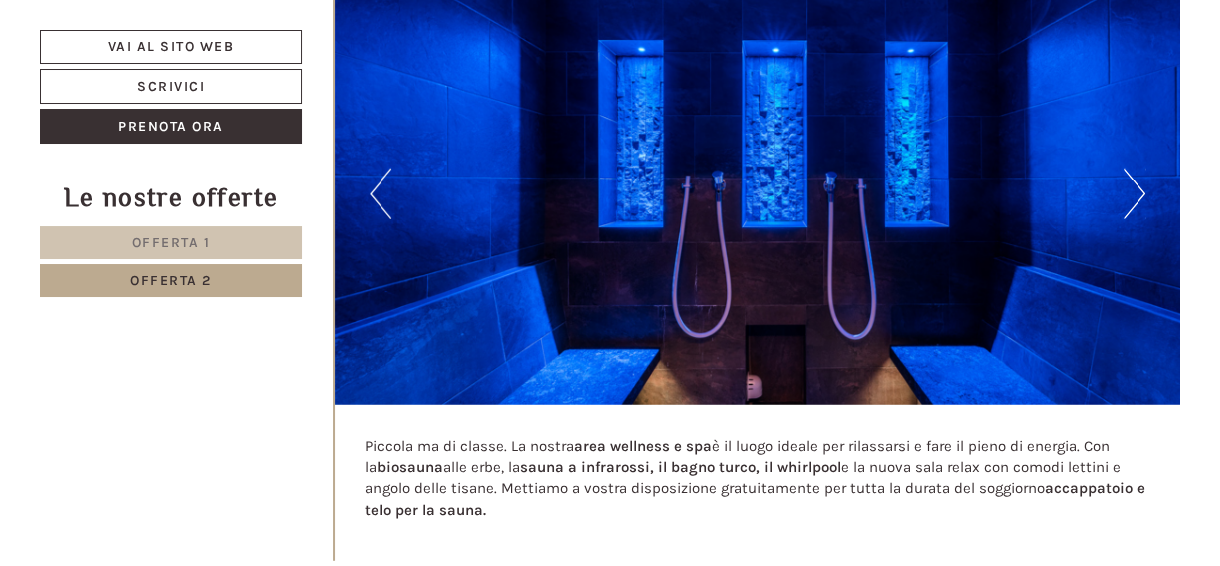 click on "Next" at bounding box center (1134, 194) 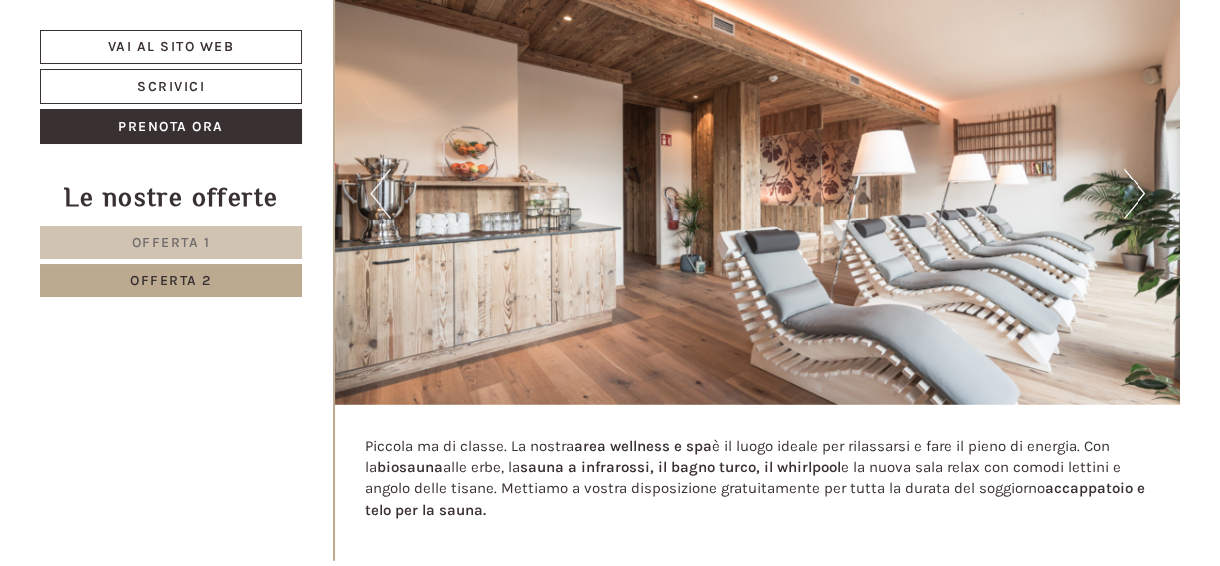 click on "Next" at bounding box center [1134, 194] 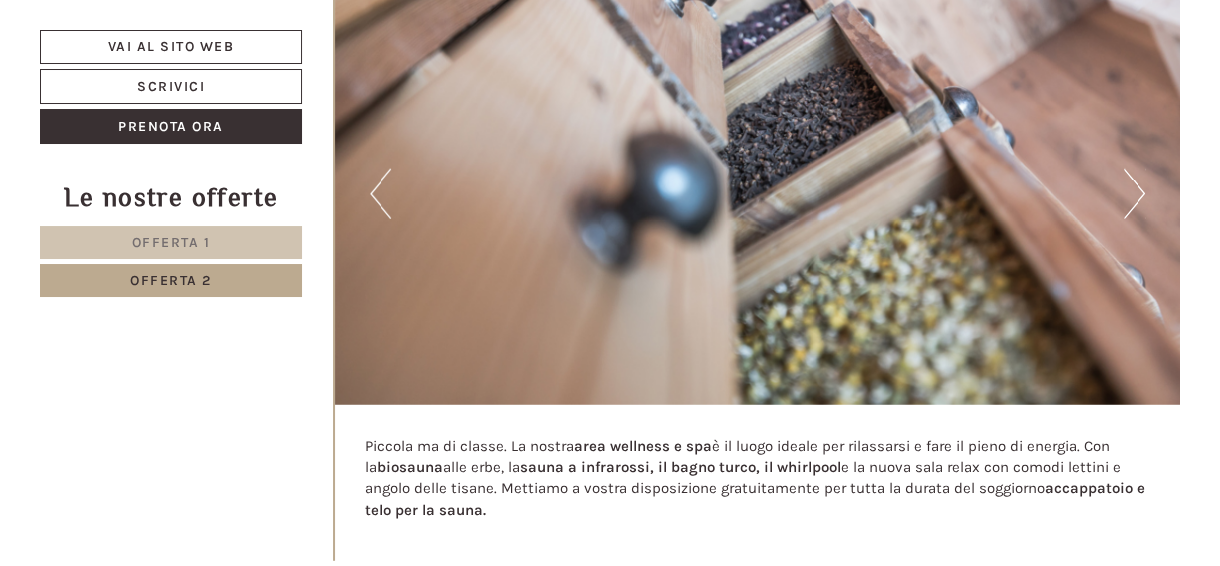 click on "Next" at bounding box center [1134, 194] 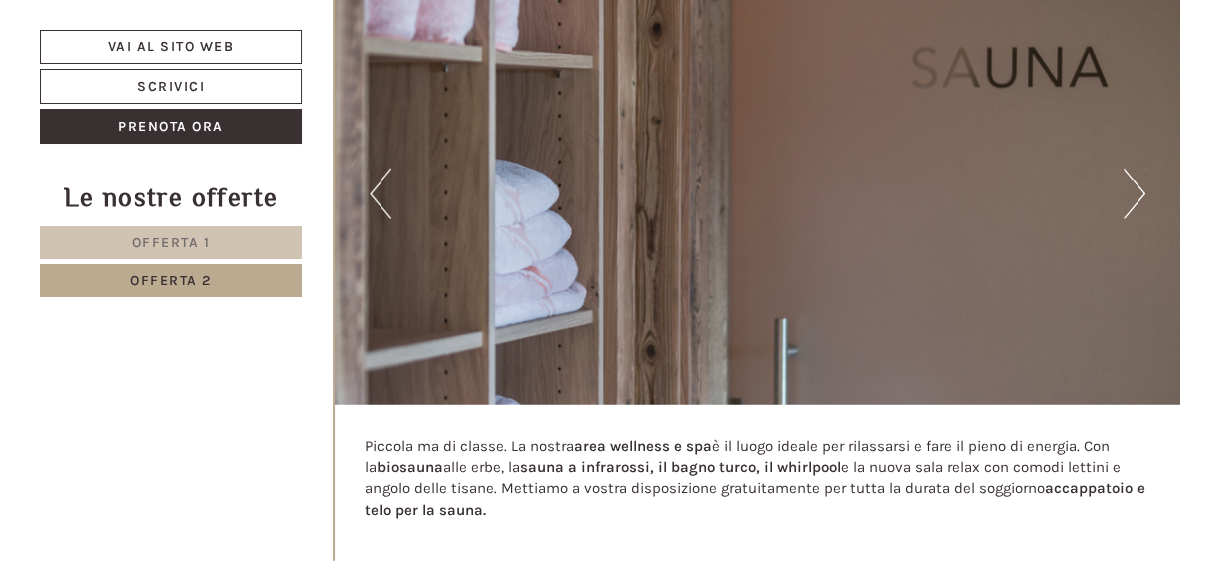 click on "Next" at bounding box center (1134, 194) 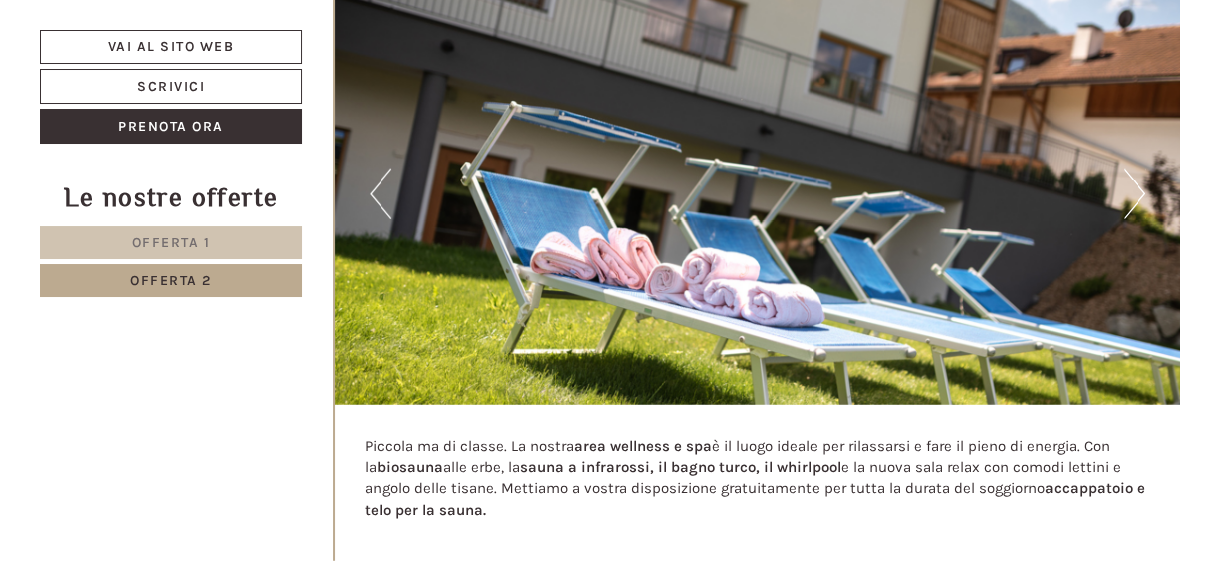 click on "Next" at bounding box center [1134, 194] 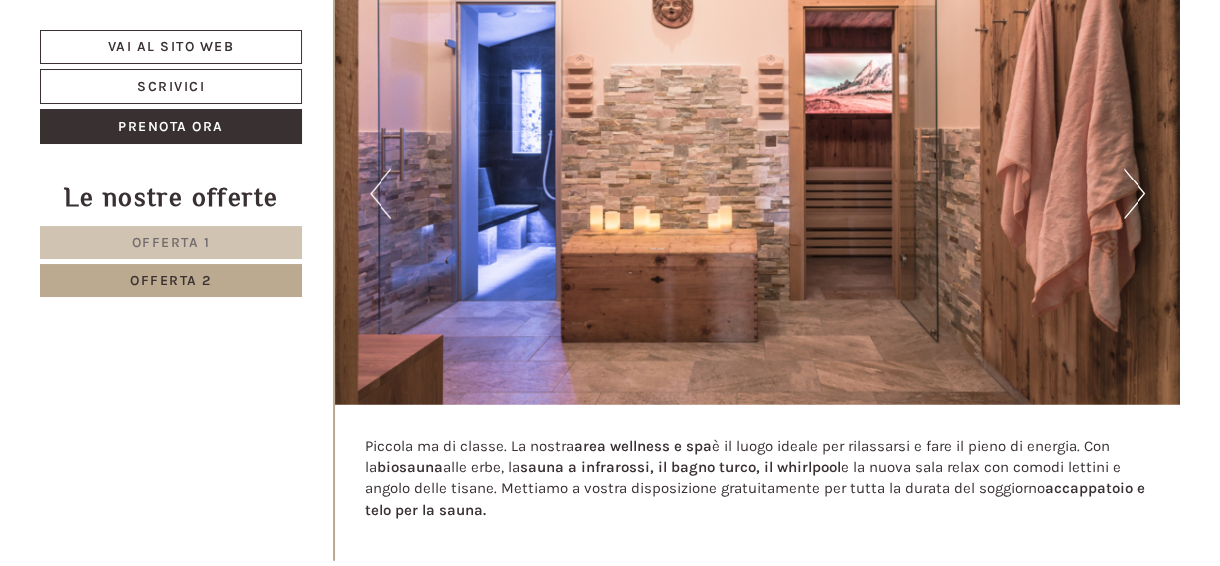 click on "Next" at bounding box center (1134, 194) 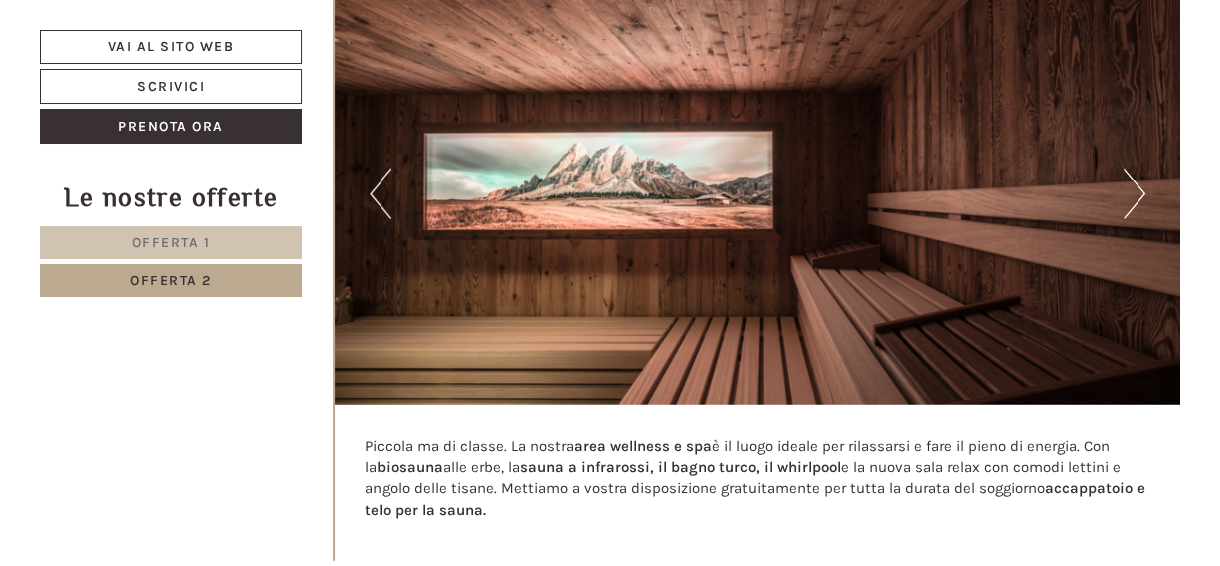 click on "Next" at bounding box center [1134, 194] 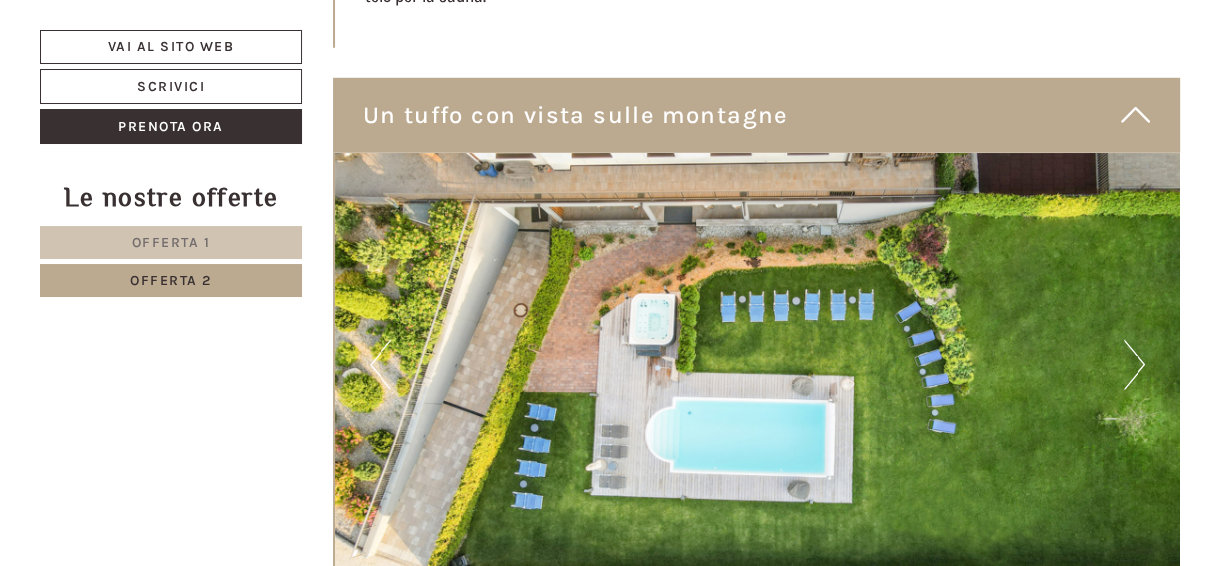 scroll, scrollTop: 5867, scrollLeft: 0, axis: vertical 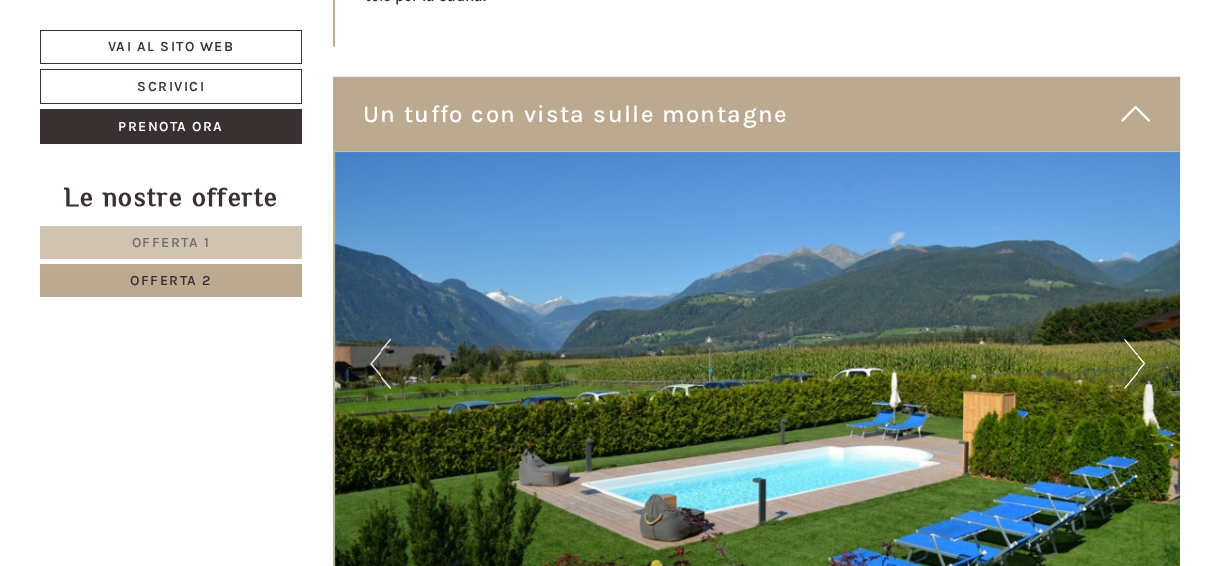 click on "Next" at bounding box center [1134, 364] 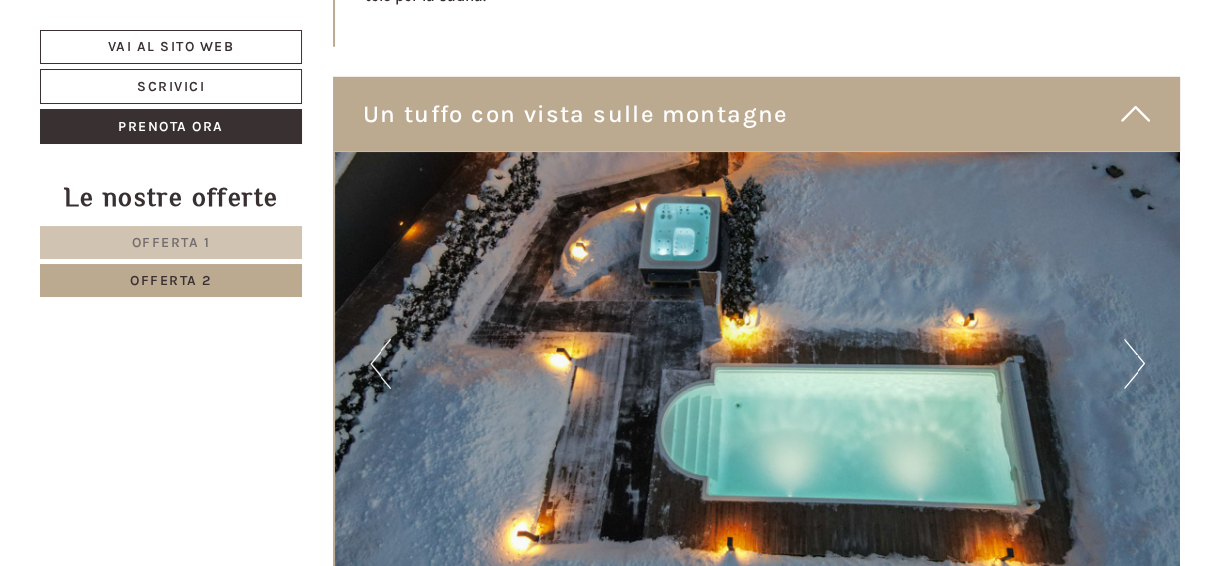 click on "Next" at bounding box center [1134, 364] 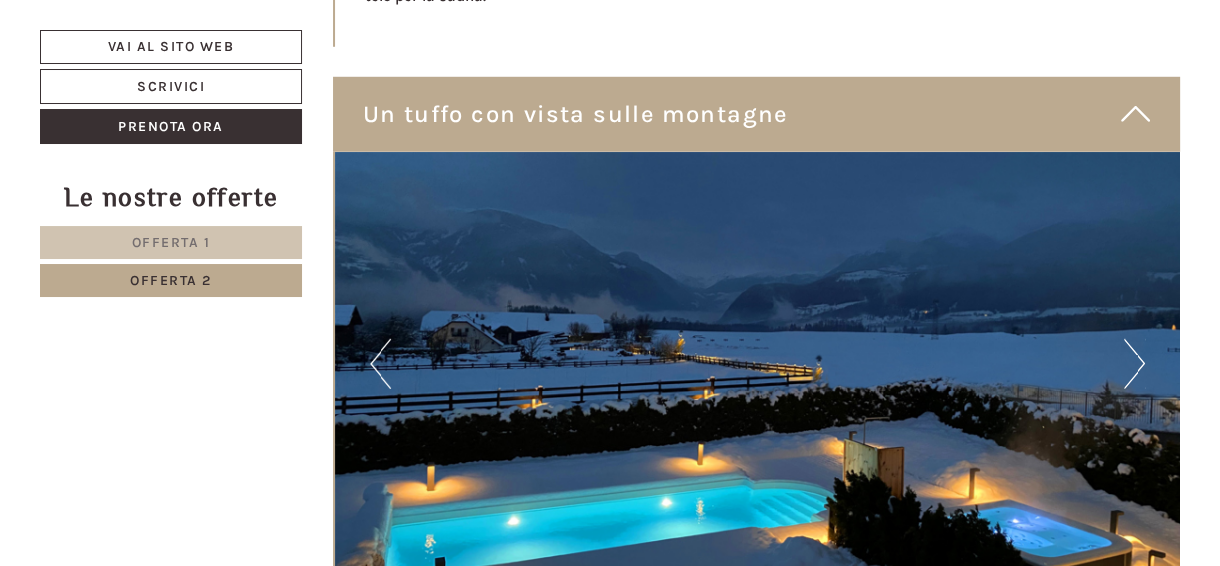 click on "Next" at bounding box center (1134, 364) 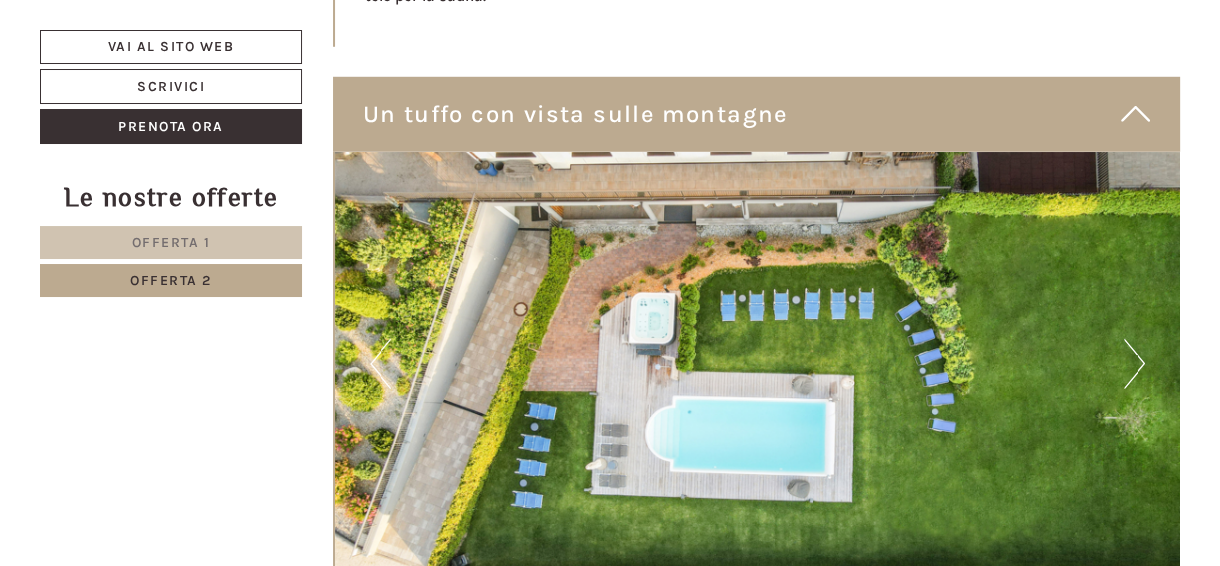 click on "Next" at bounding box center (1134, 364) 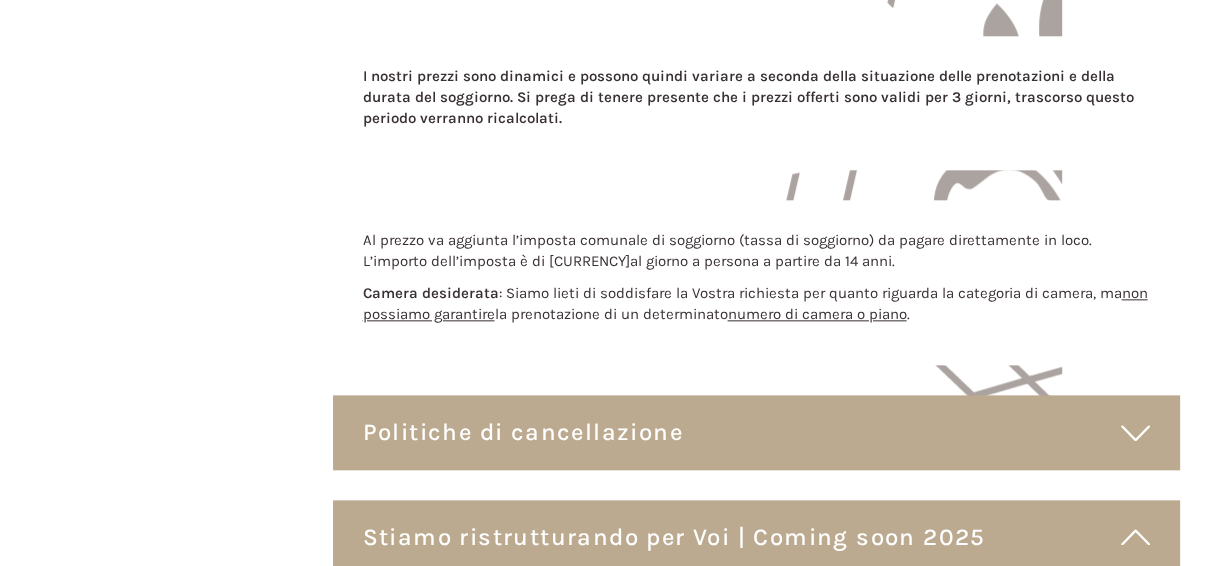 scroll, scrollTop: 0, scrollLeft: 0, axis: both 